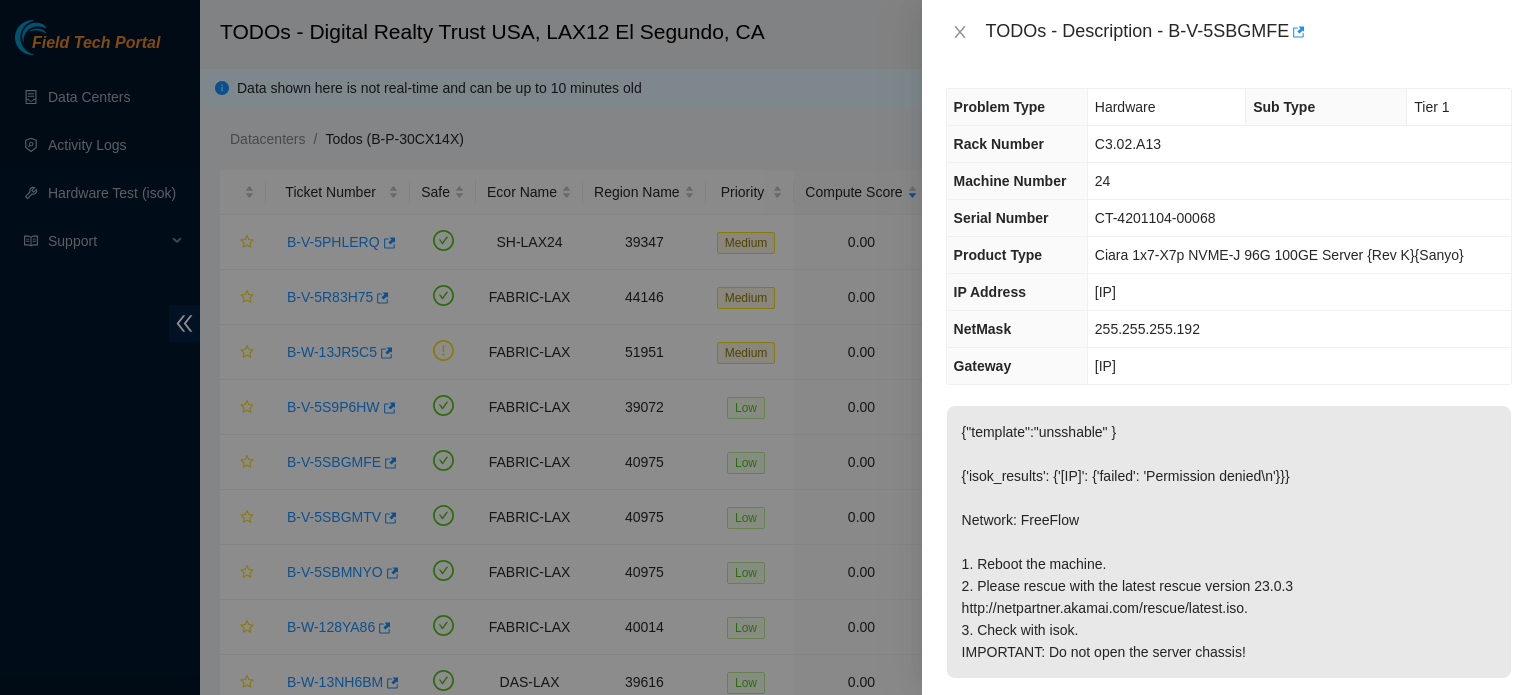 scroll, scrollTop: 0, scrollLeft: 0, axis: both 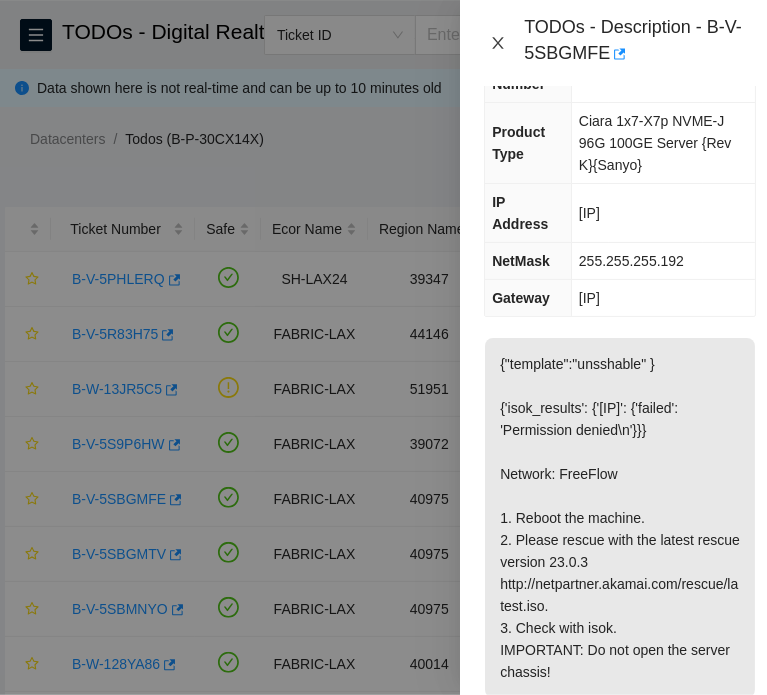 click 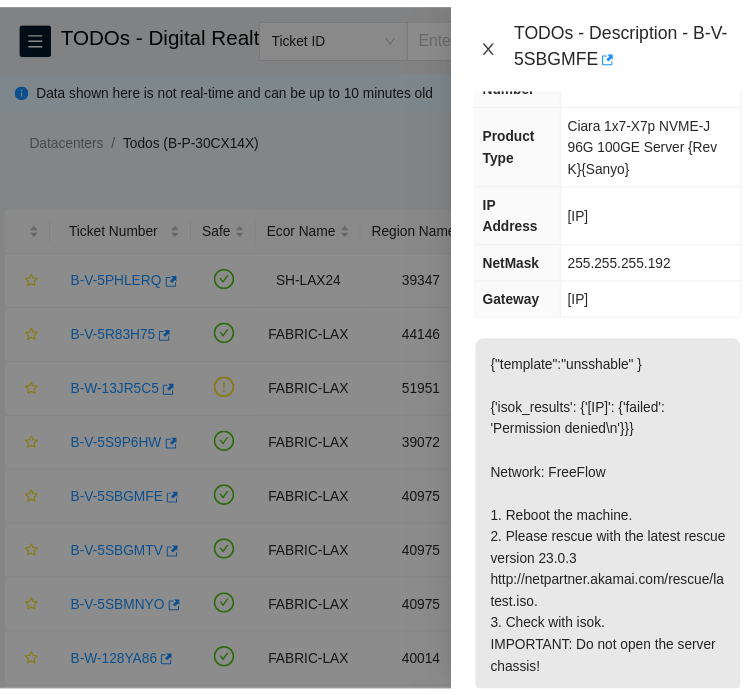 scroll, scrollTop: 156, scrollLeft: 0, axis: vertical 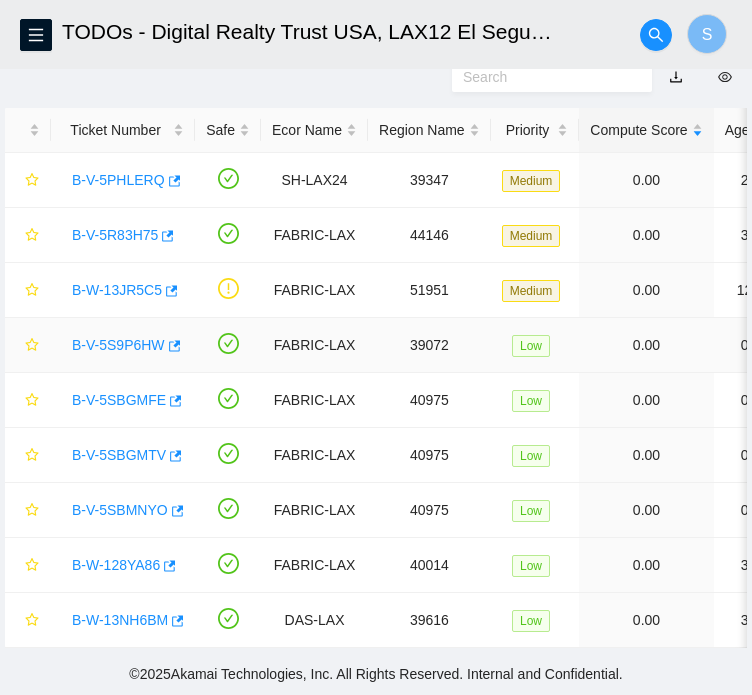 click on "B-V-5S9P6HW" at bounding box center [118, 345] 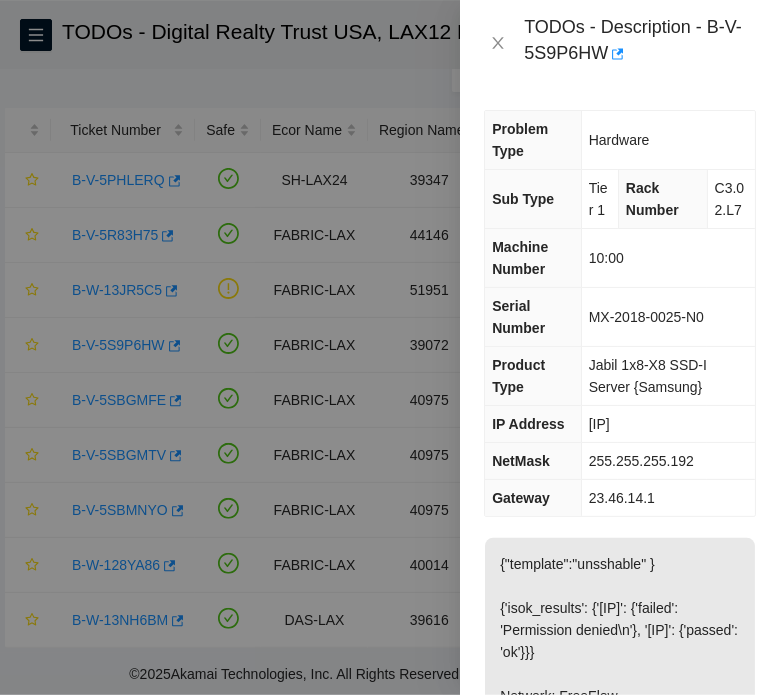 scroll, scrollTop: 0, scrollLeft: 0, axis: both 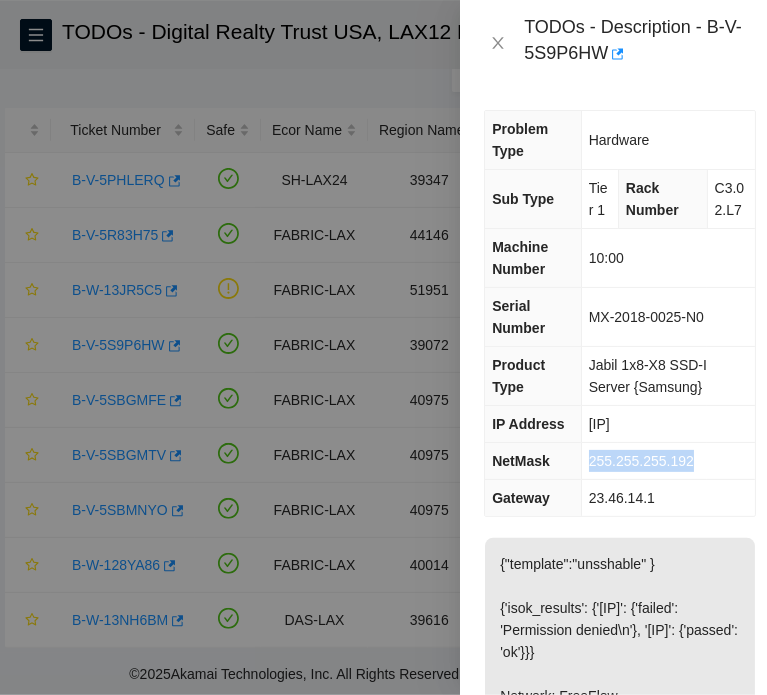 drag, startPoint x: 698, startPoint y: 459, endPoint x: 552, endPoint y: 457, distance: 146.0137 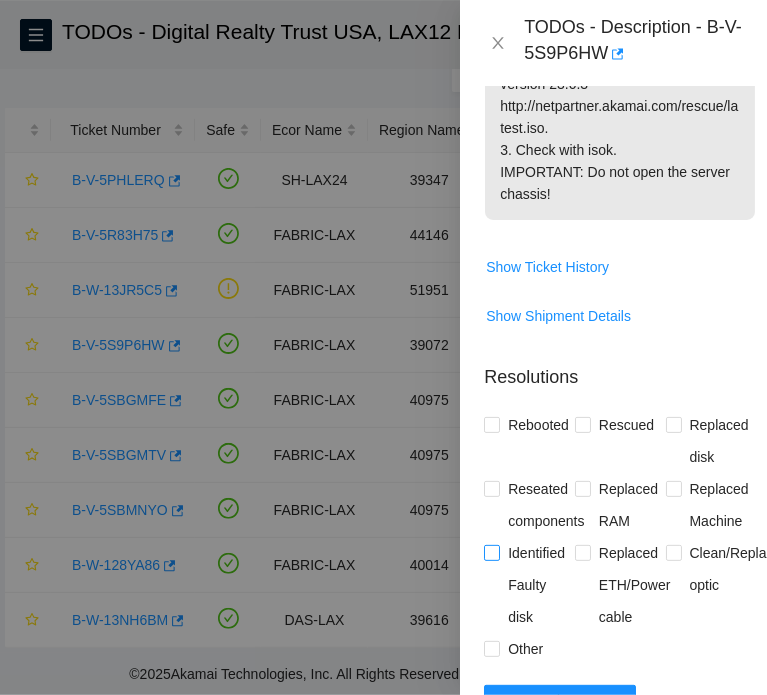 scroll, scrollTop: 1000, scrollLeft: 0, axis: vertical 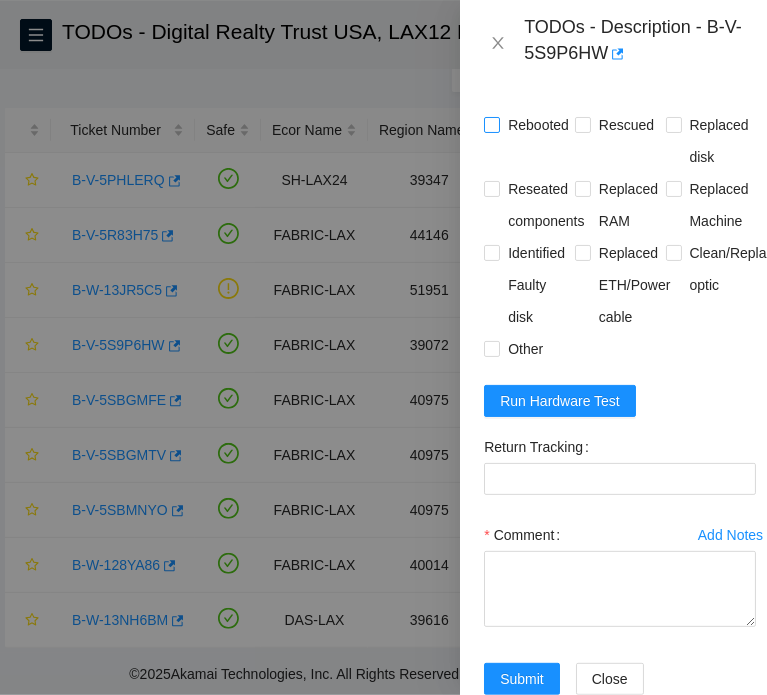 click on "Rebooted" at bounding box center [538, 125] 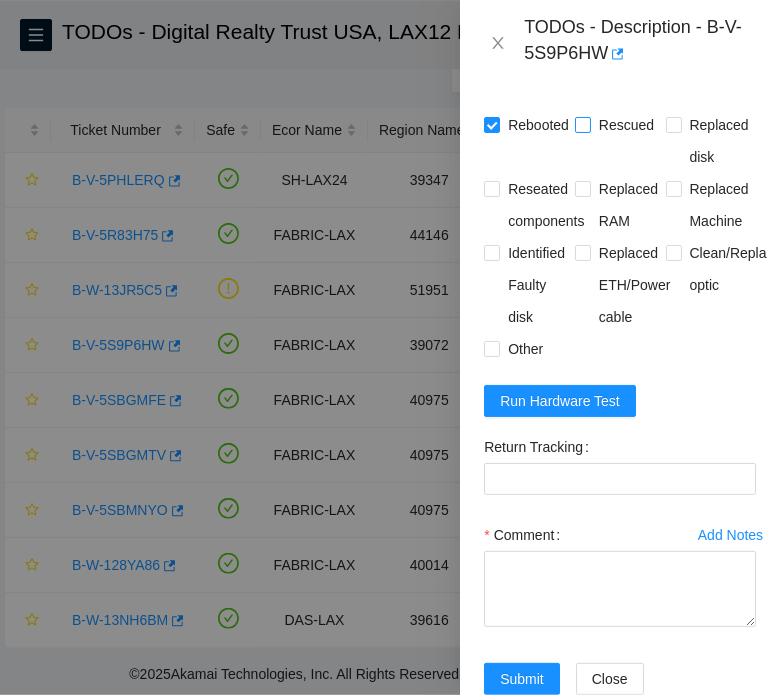 click on "Rescued" at bounding box center [626, 125] 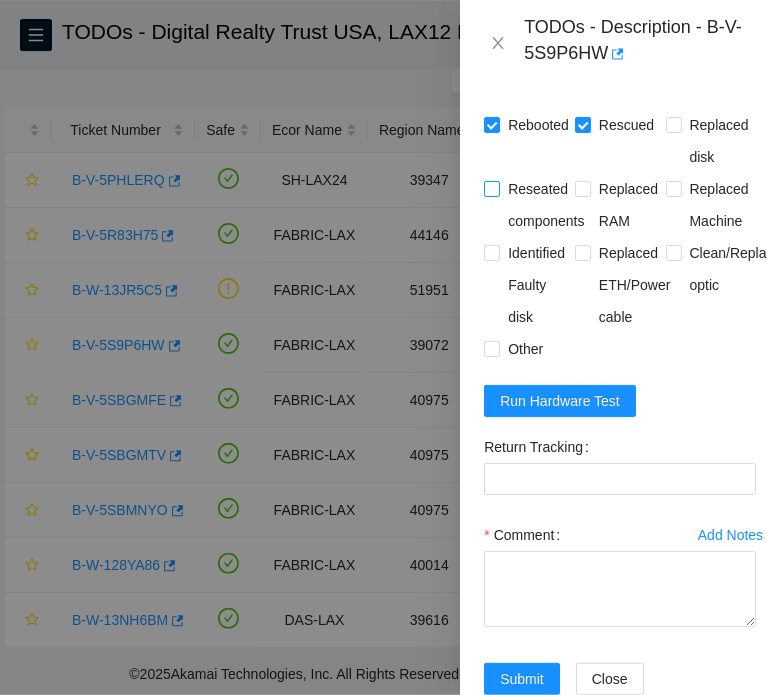click on "Reseated components" at bounding box center [546, 205] 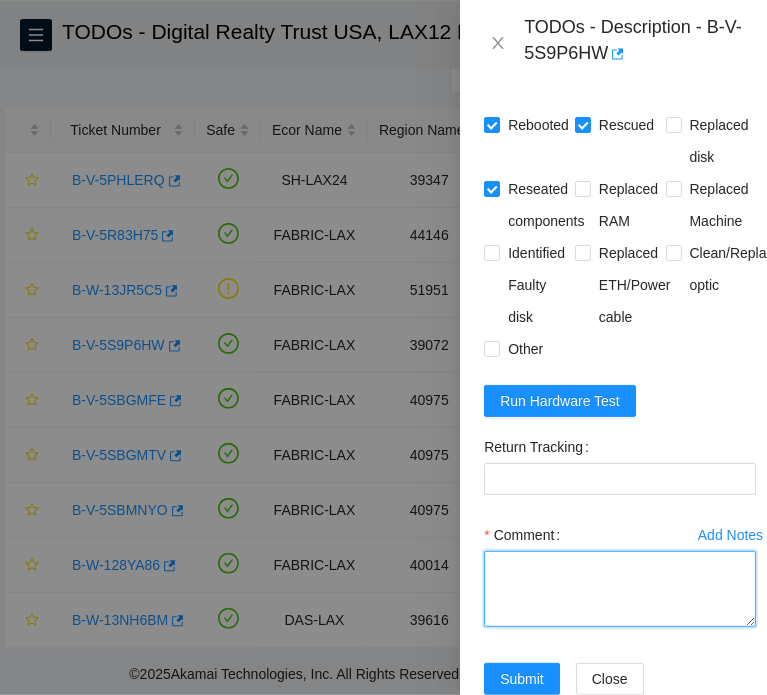 click on "Comment" at bounding box center (620, 589) 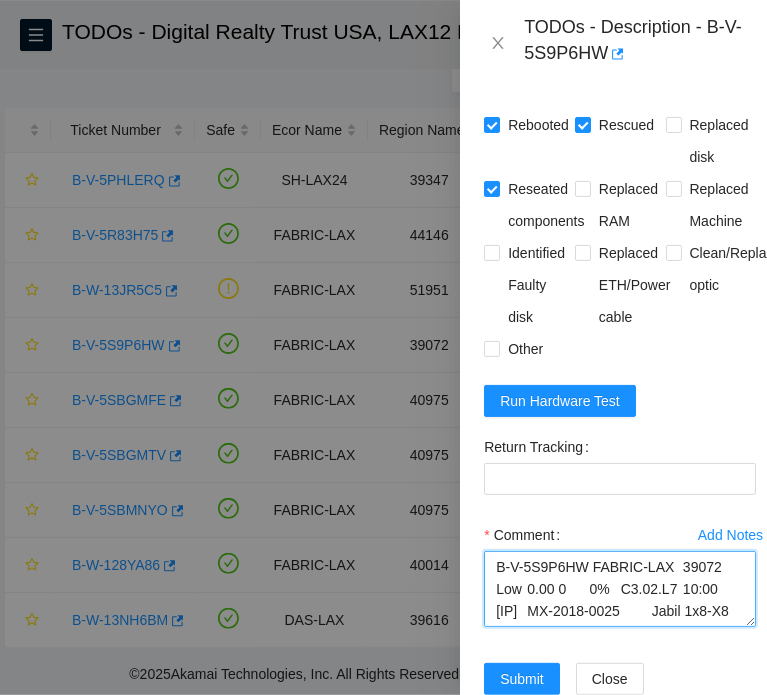 scroll, scrollTop: 324, scrollLeft: 0, axis: vertical 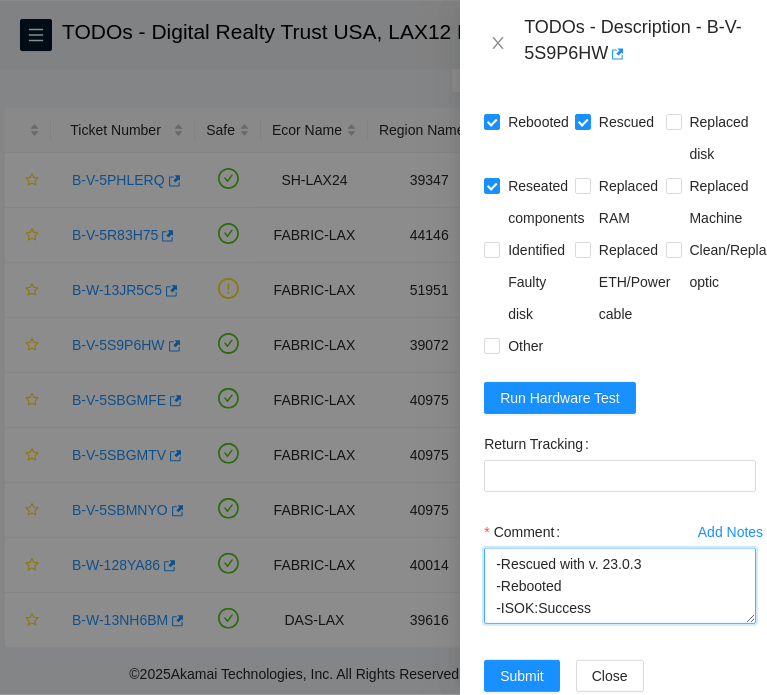 type on "B-V-5S9P6HW FABRIC-LAX	39072	Low	0.00	0	0%	C3.02.L7	10:00	[IP]	MX-2018-0025	Jabil 1x8-X8 SSD-I Server {Samsung}
Contacted NOCC (to see if ticket is safe to work on)
Spoke to fshaik (Gave me permission to work on this ticket)
-Consoled in
-Confirmed machine IP and S/N:[IP]	MX-2018-0025
-Rebooted and powered down
-Powered on
-Rescued with v. 23.0.3
-Rebooted
-ISOK:Success" 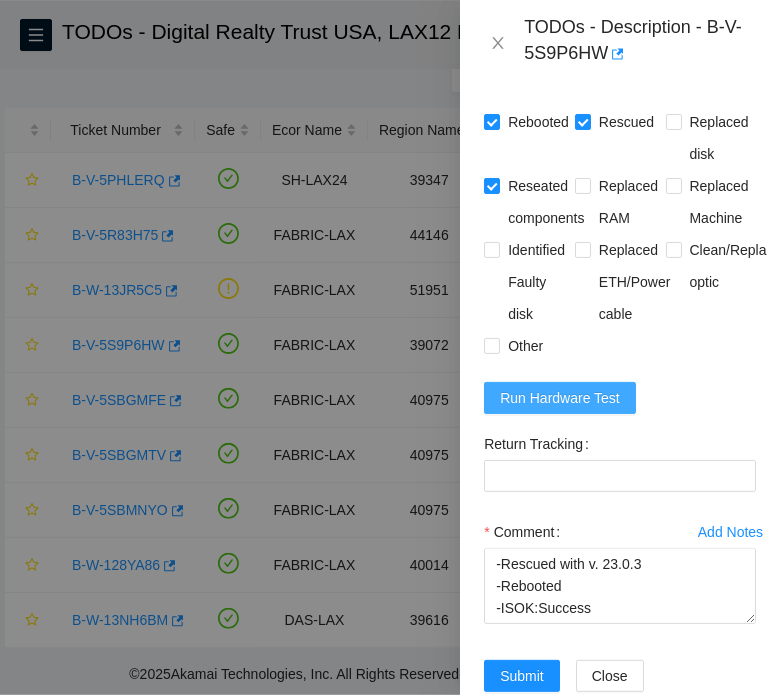 click on "Run Hardware Test" at bounding box center [560, 398] 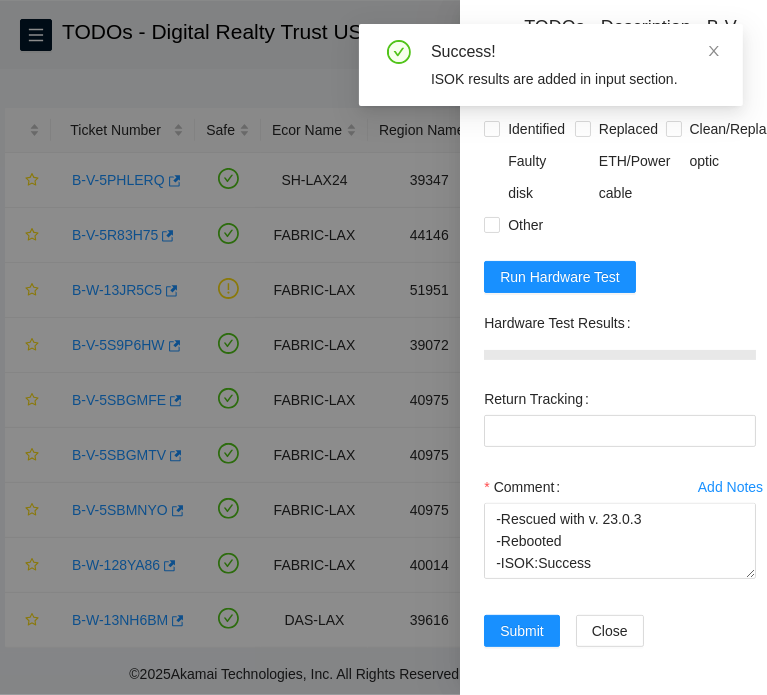 scroll, scrollTop: 1196, scrollLeft: 0, axis: vertical 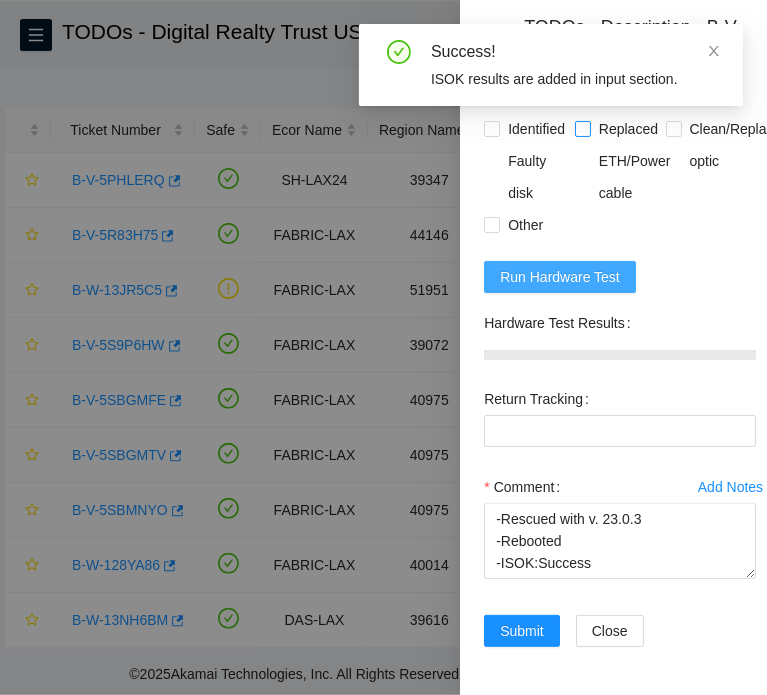 drag, startPoint x: 586, startPoint y: 249, endPoint x: 619, endPoint y: 249, distance: 33 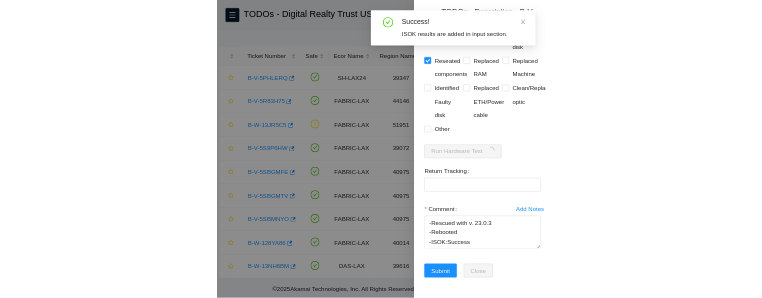 scroll, scrollTop: 1120, scrollLeft: 0, axis: vertical 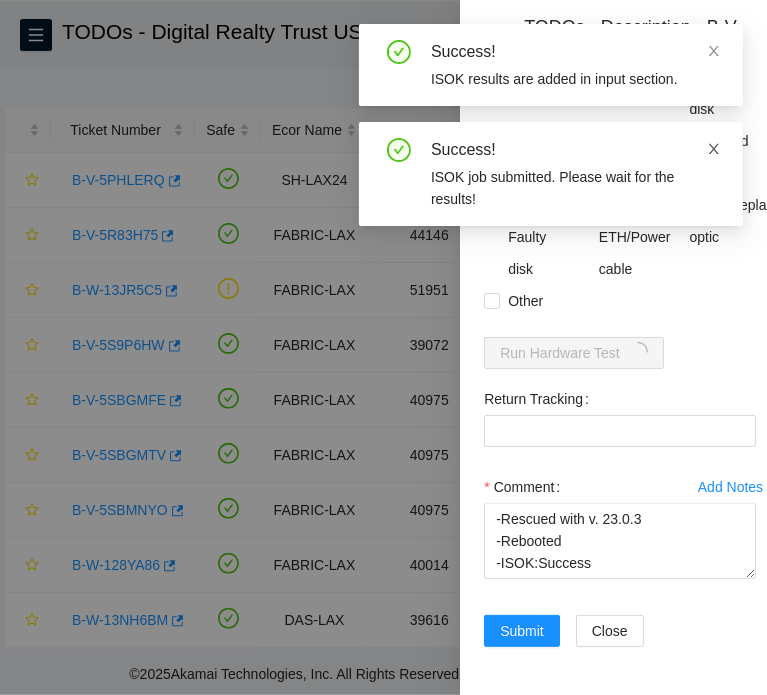 click 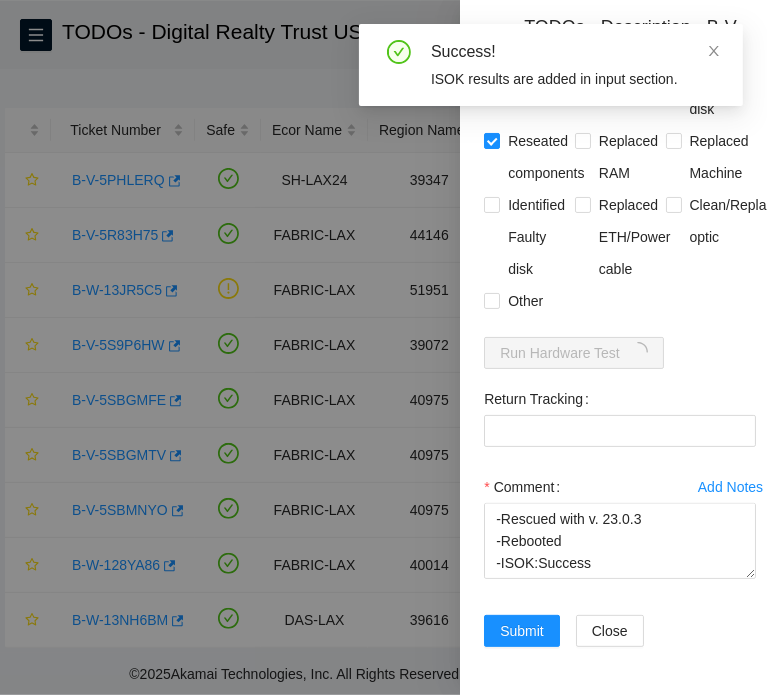click on "Success!" at bounding box center [575, 52] 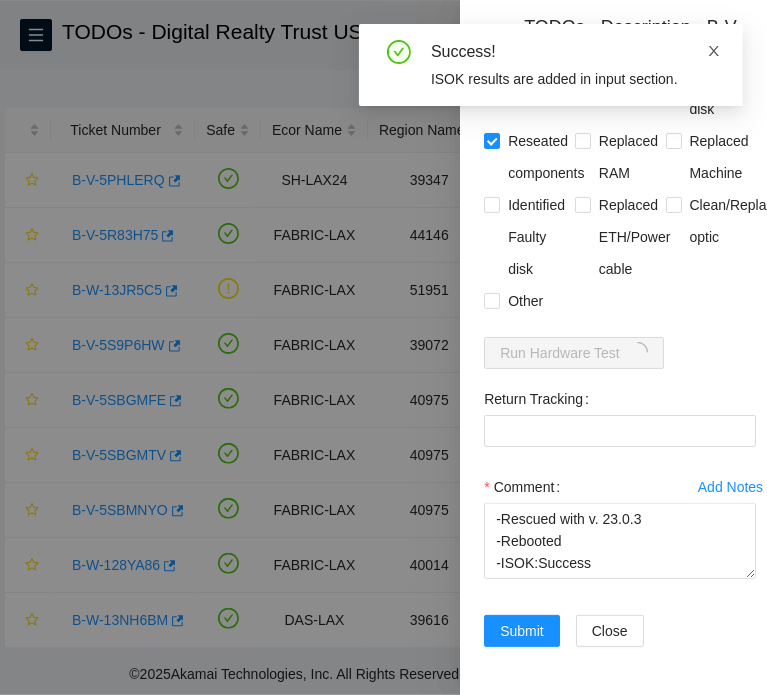 click 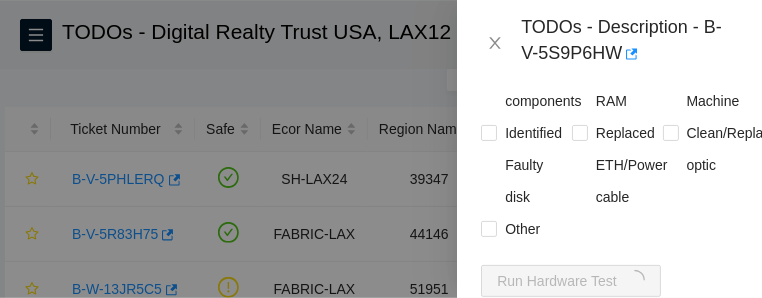 scroll, scrollTop: 1196, scrollLeft: 0, axis: vertical 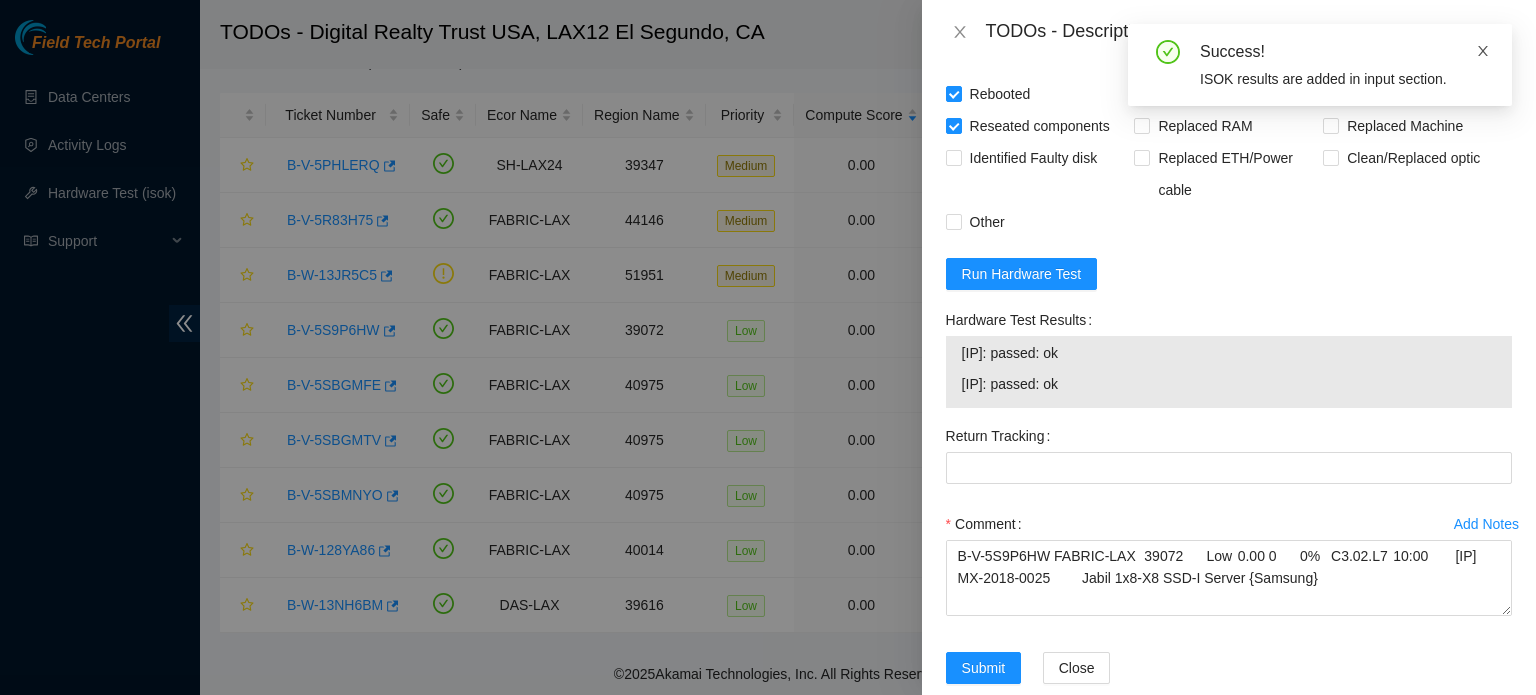 click 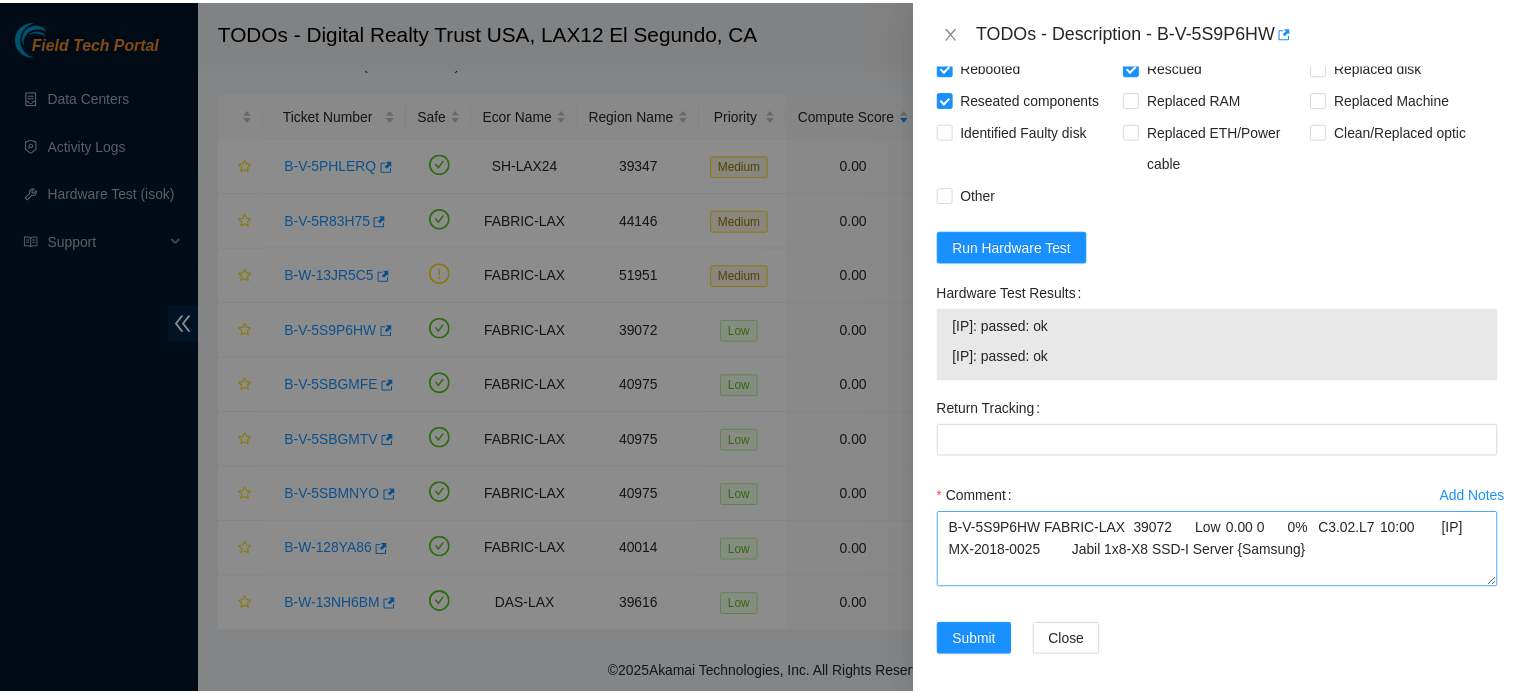 scroll, scrollTop: 889, scrollLeft: 0, axis: vertical 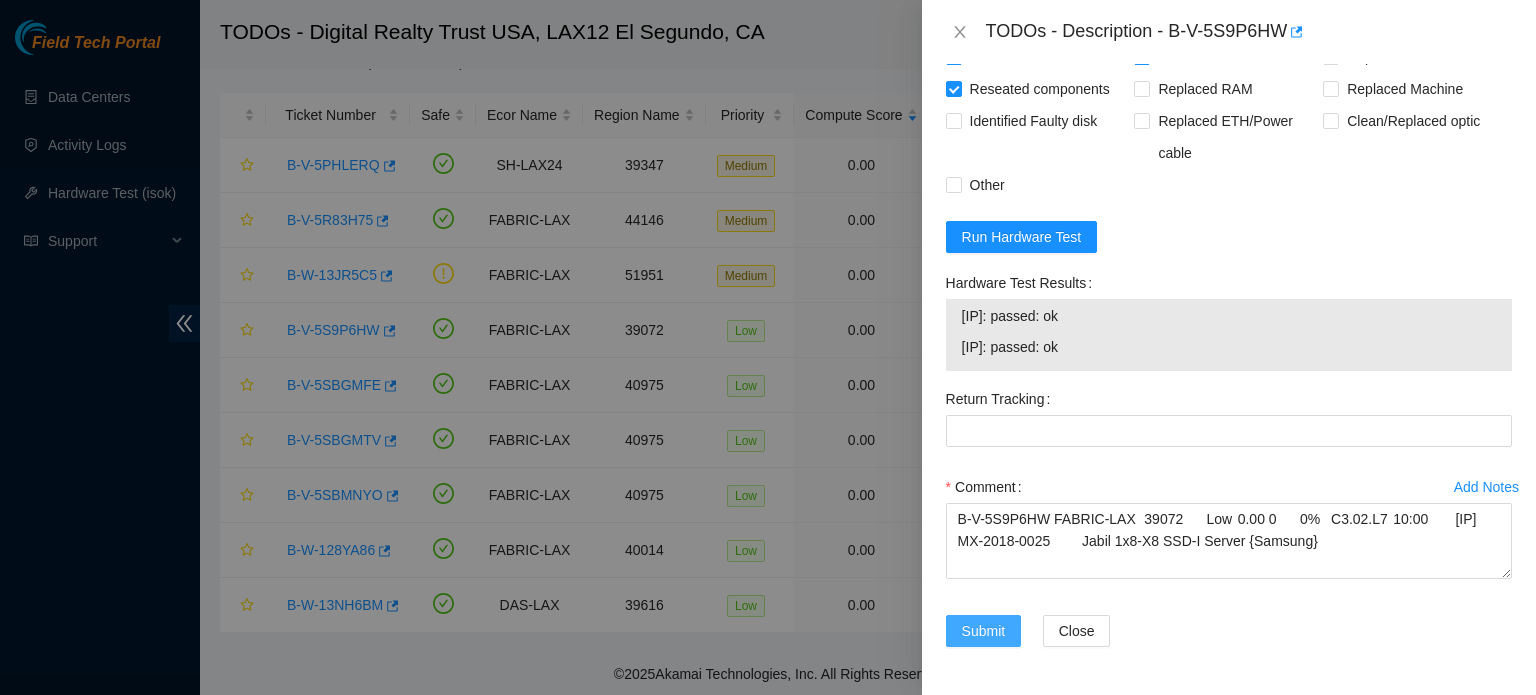click on "Submit" at bounding box center [984, 631] 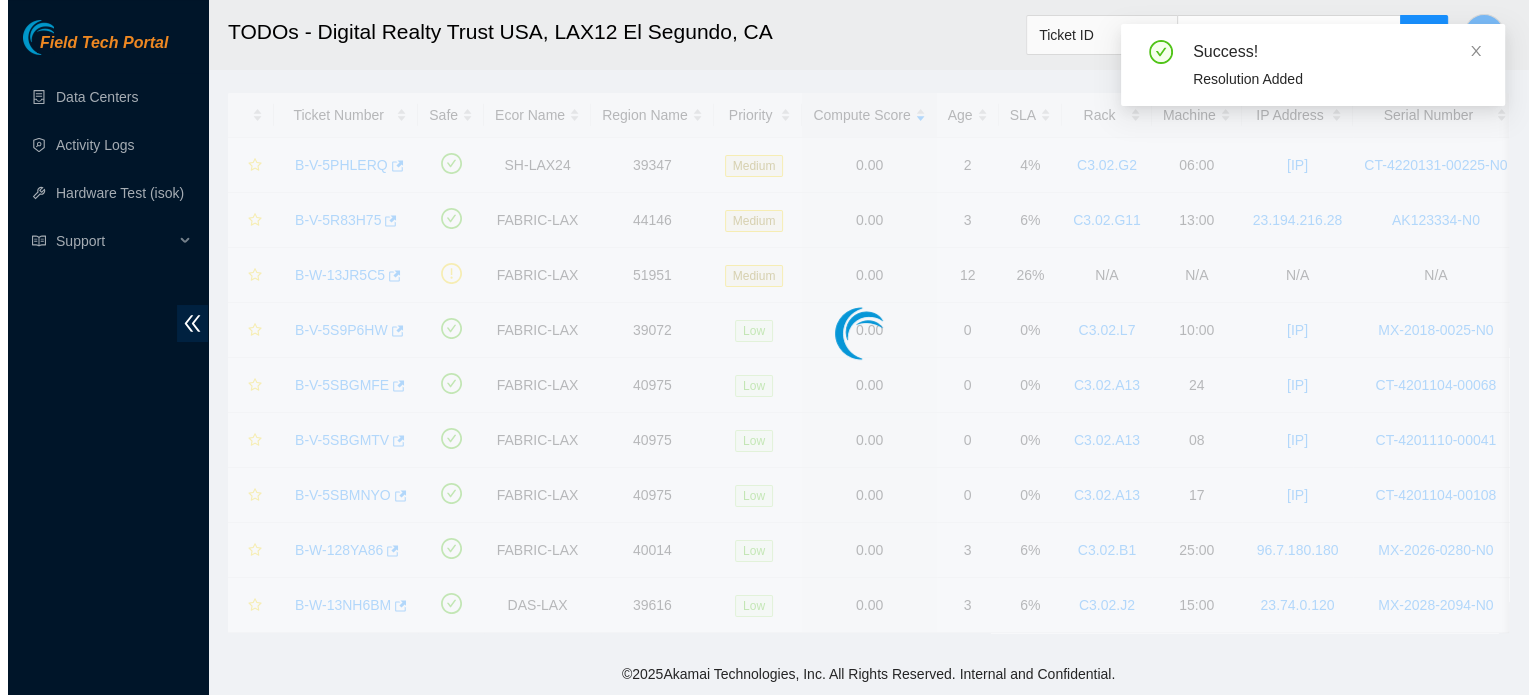 scroll, scrollTop: 548, scrollLeft: 0, axis: vertical 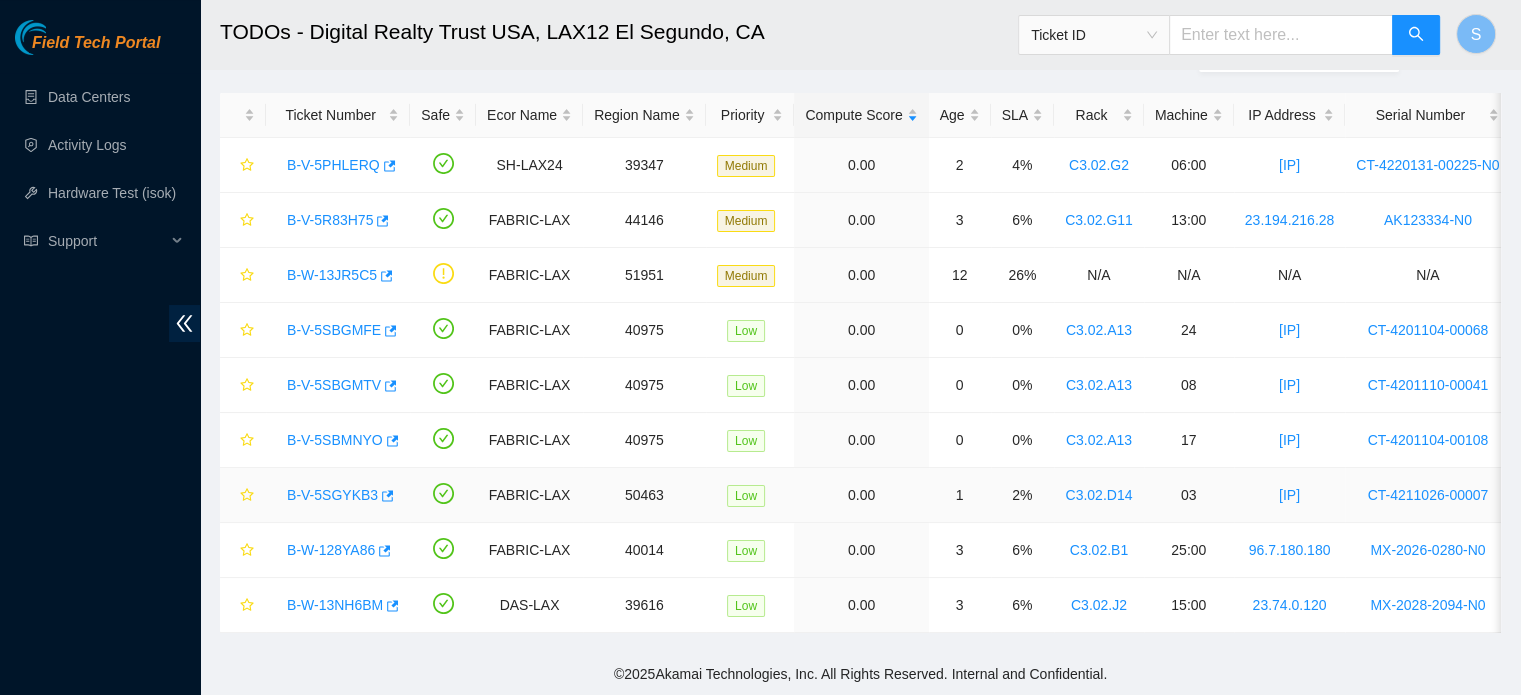click on "B-V-5SGYKB3" at bounding box center (332, 495) 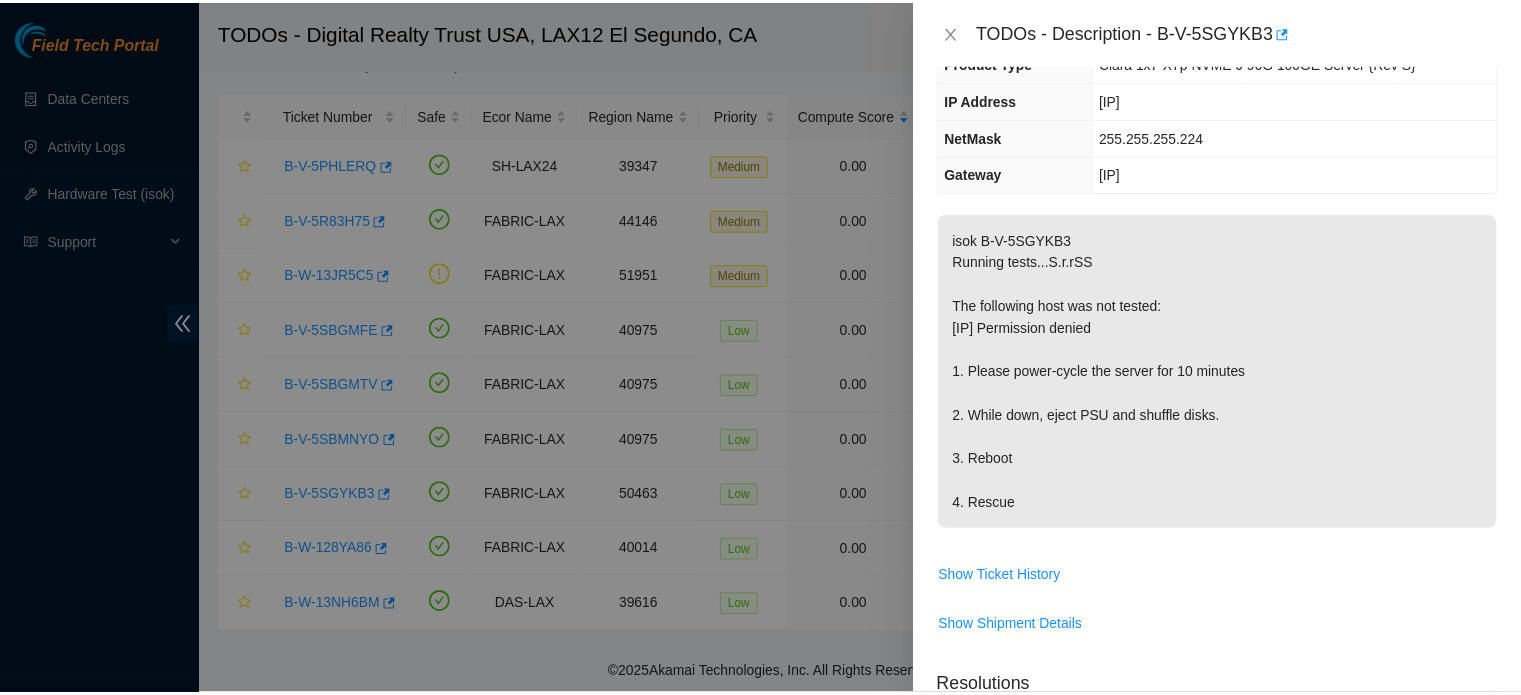 scroll, scrollTop: 200, scrollLeft: 0, axis: vertical 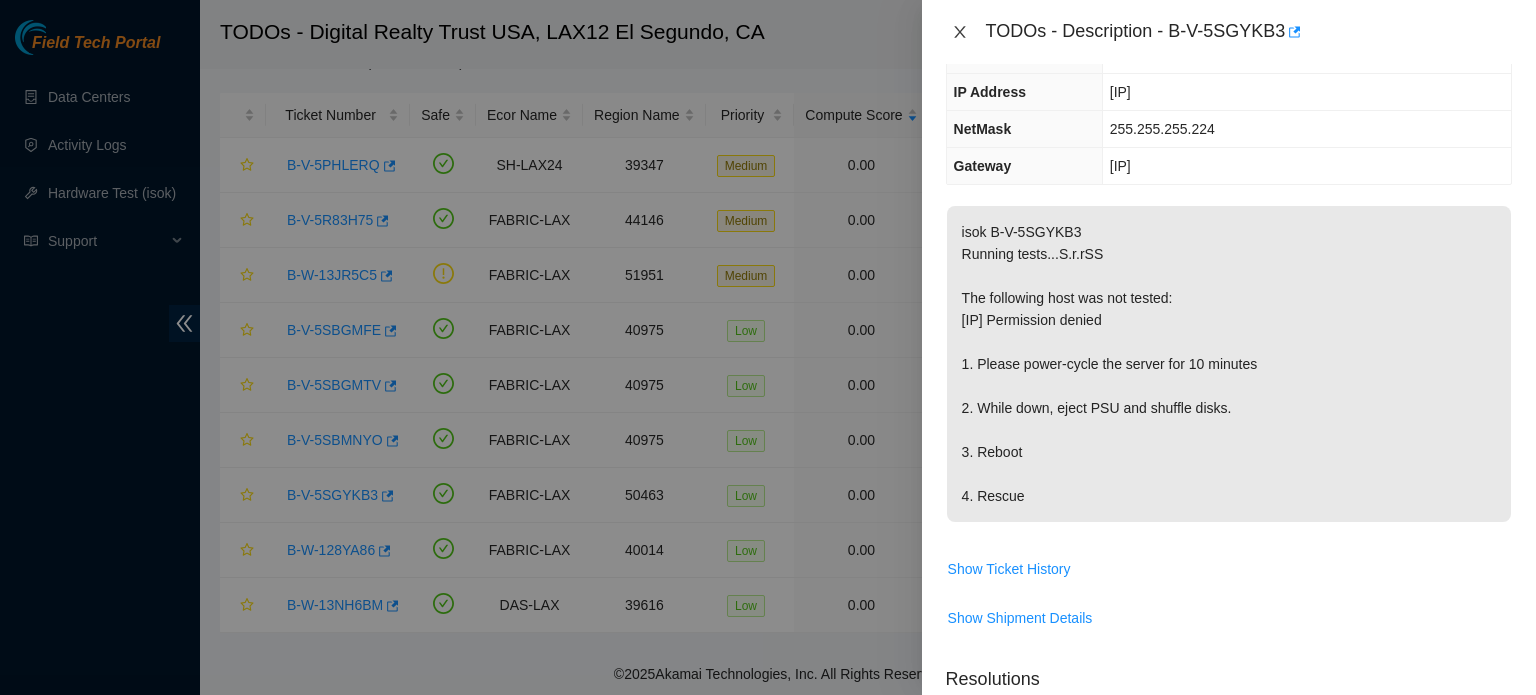 drag, startPoint x: 954, startPoint y: 27, endPoint x: 960, endPoint y: 45, distance: 18.973665 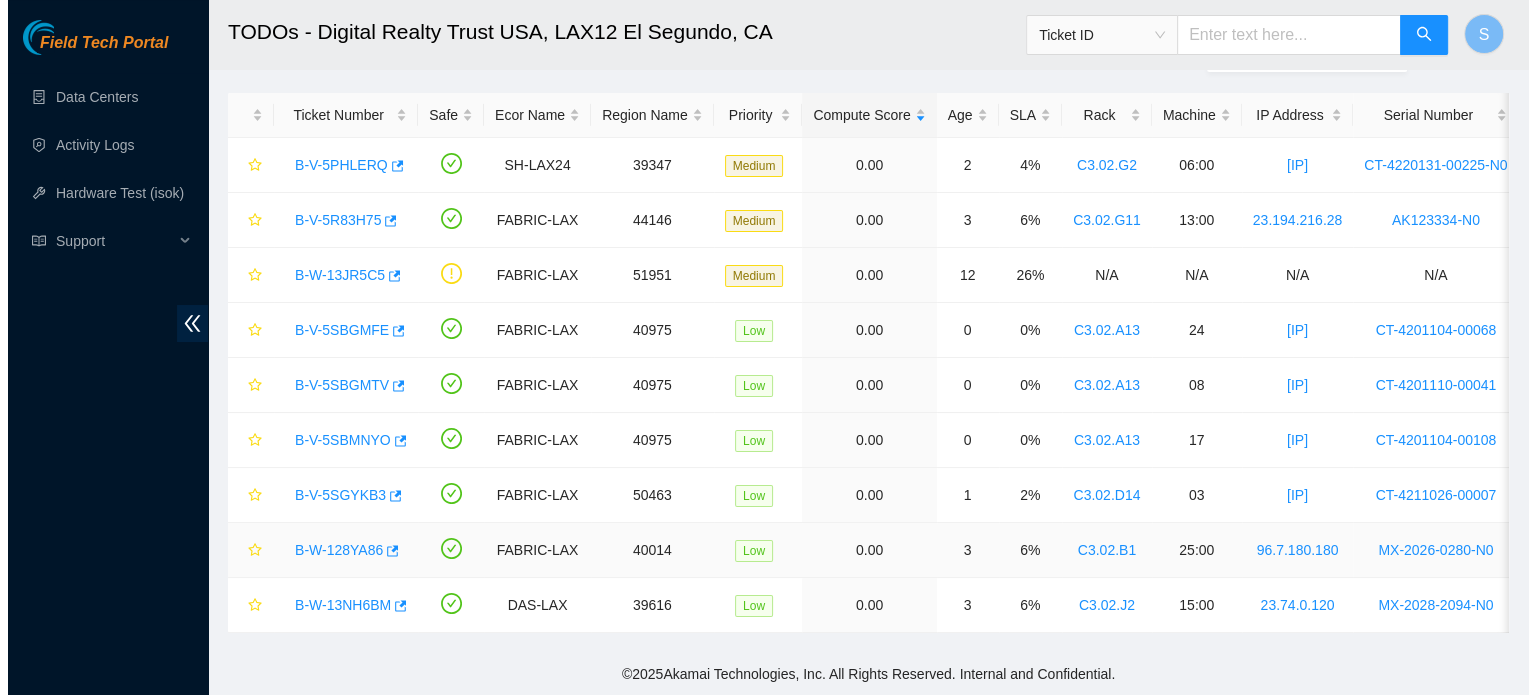 scroll, scrollTop: 265, scrollLeft: 0, axis: vertical 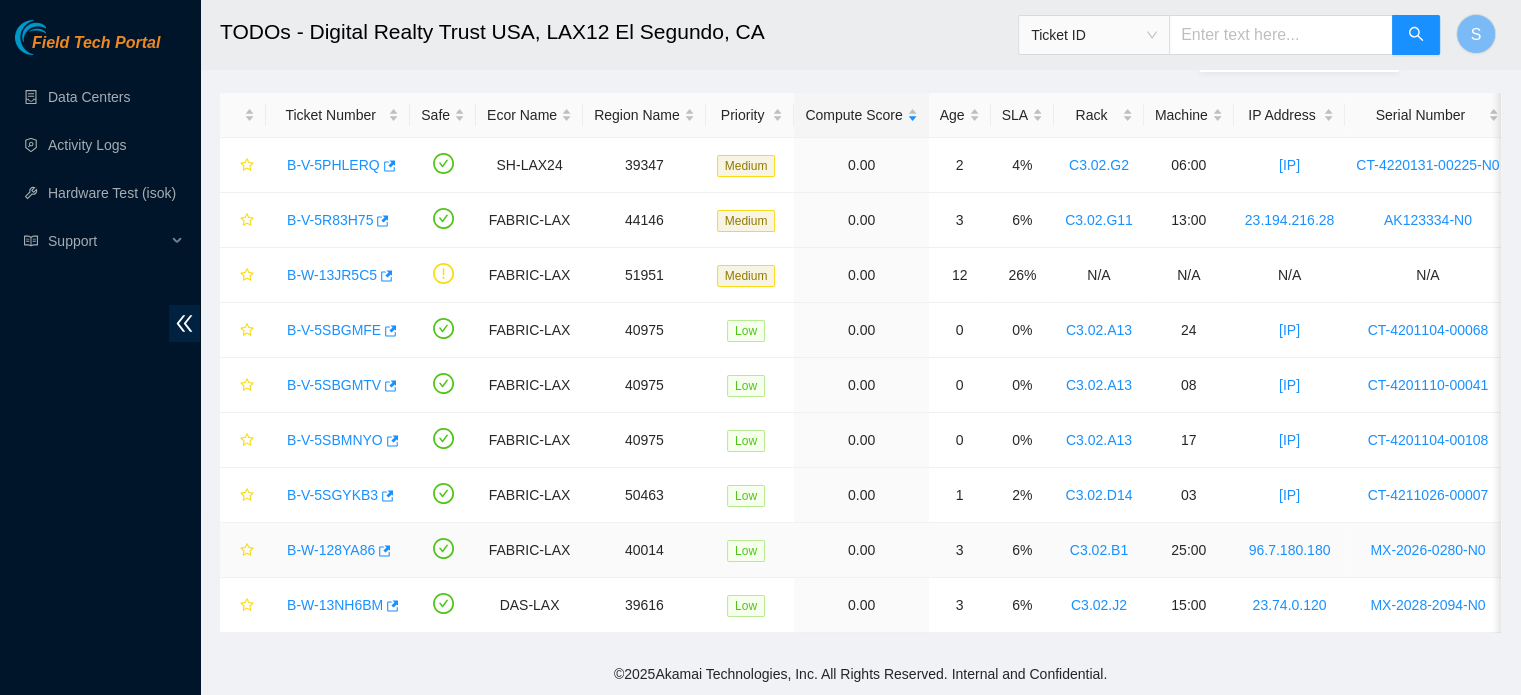 click on "B-W-128YA86" at bounding box center [331, 550] 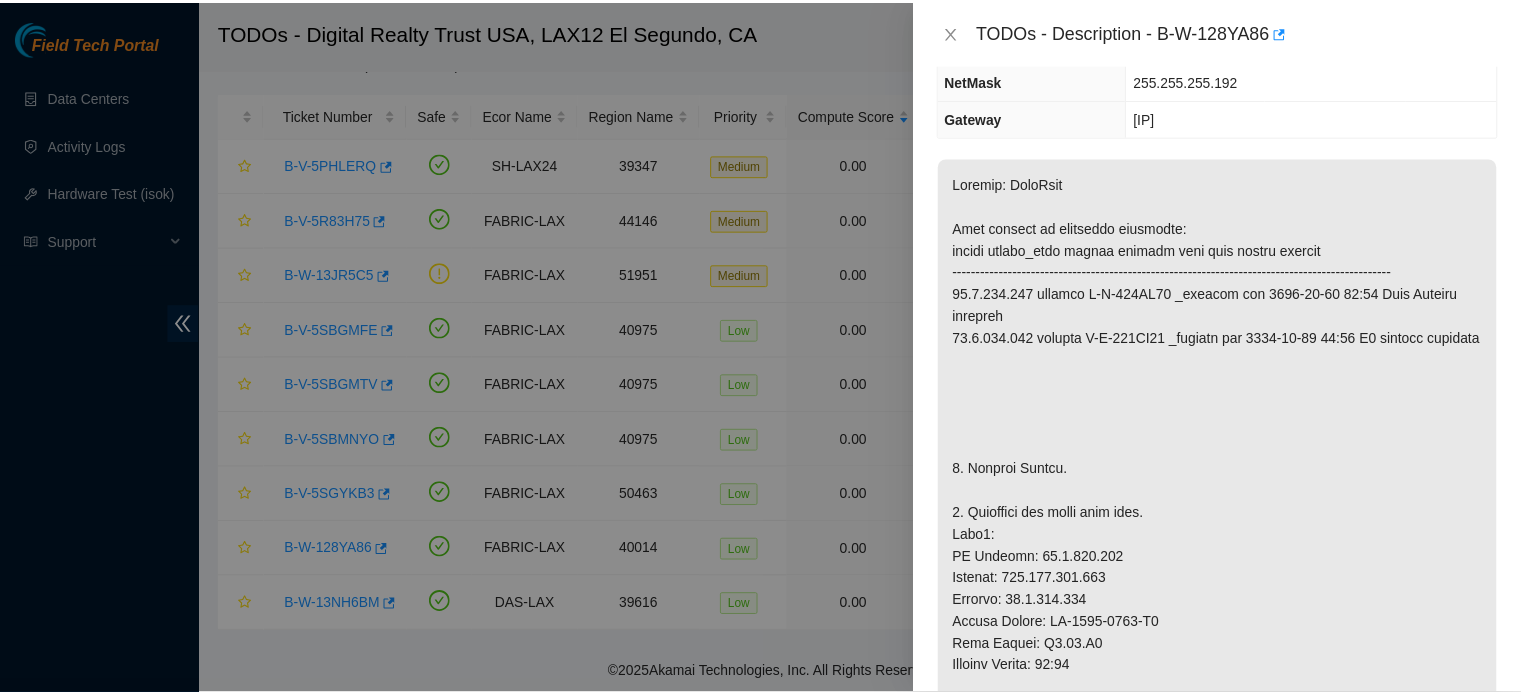 scroll, scrollTop: 400, scrollLeft: 0, axis: vertical 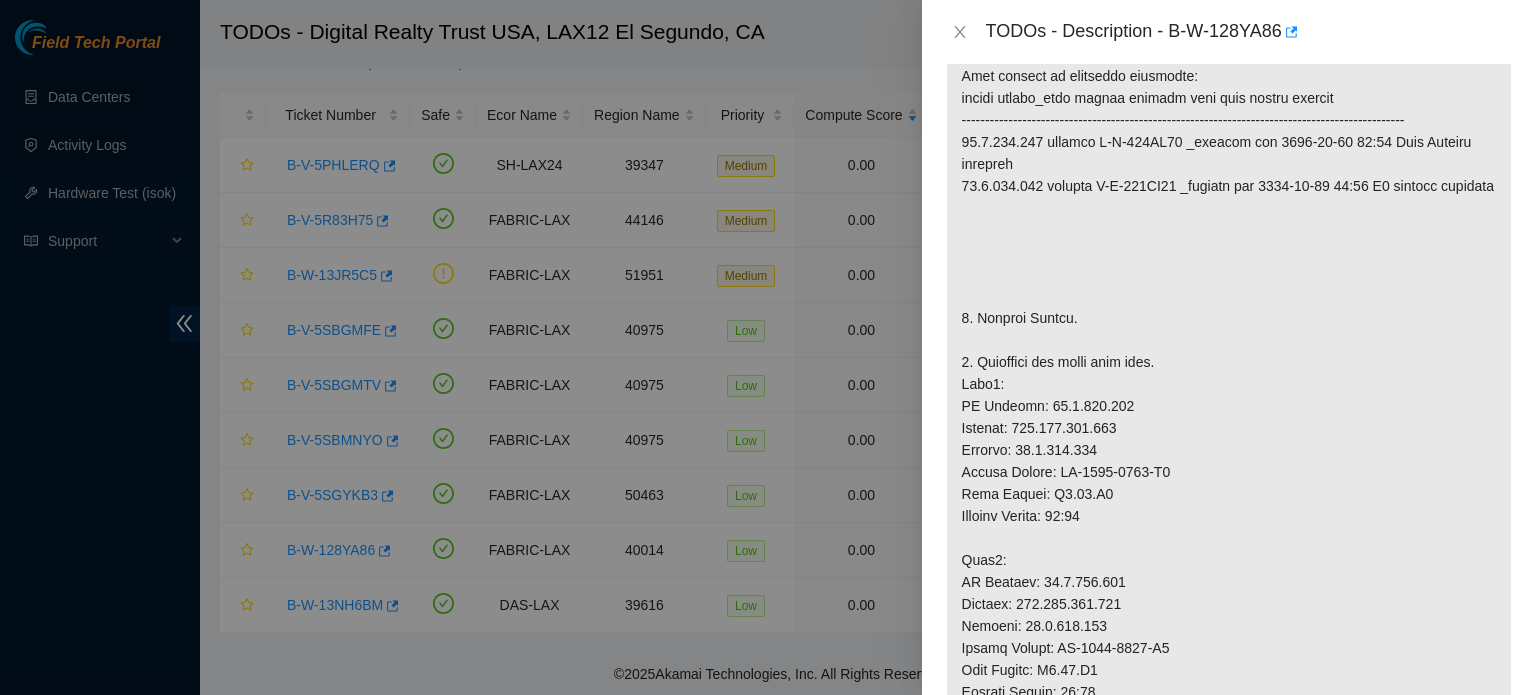 drag, startPoint x: 968, startPoint y: 42, endPoint x: 965, endPoint y: 28, distance: 14.3178215 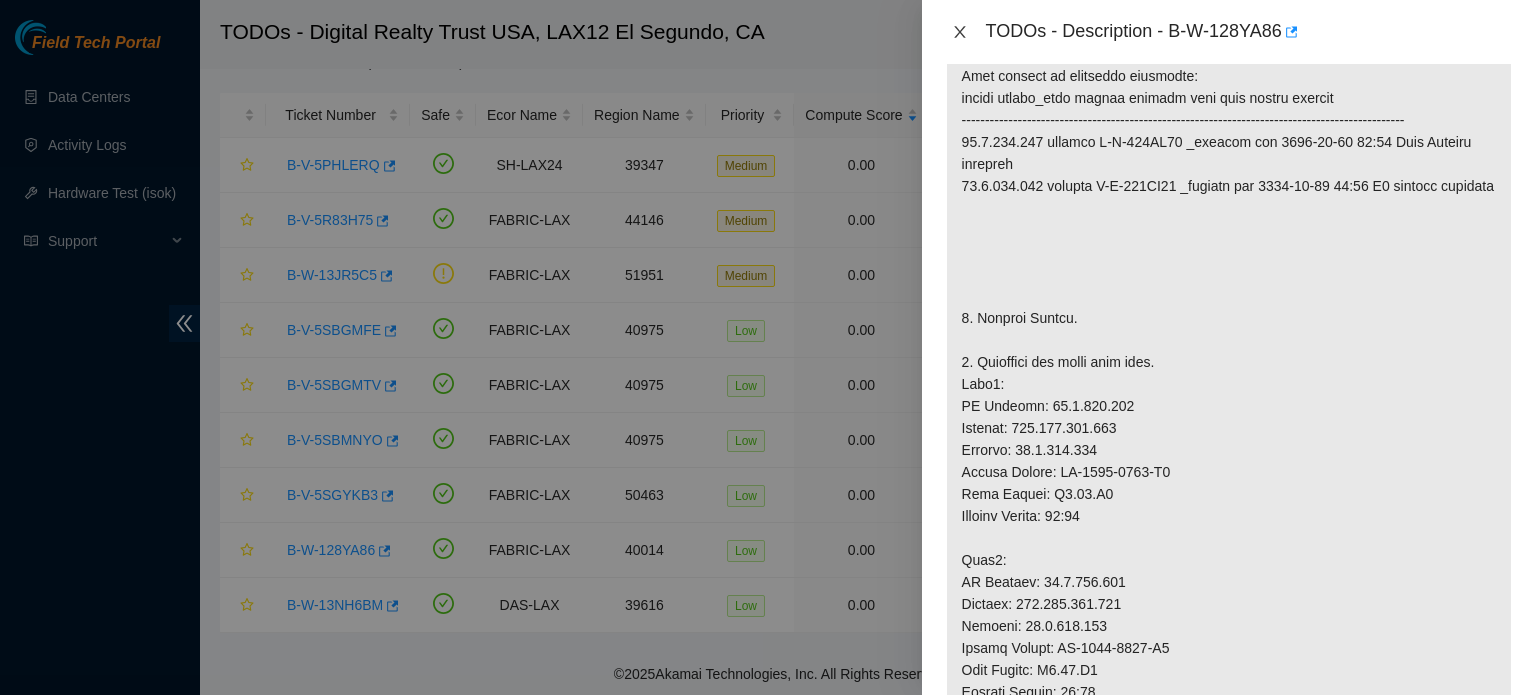 click 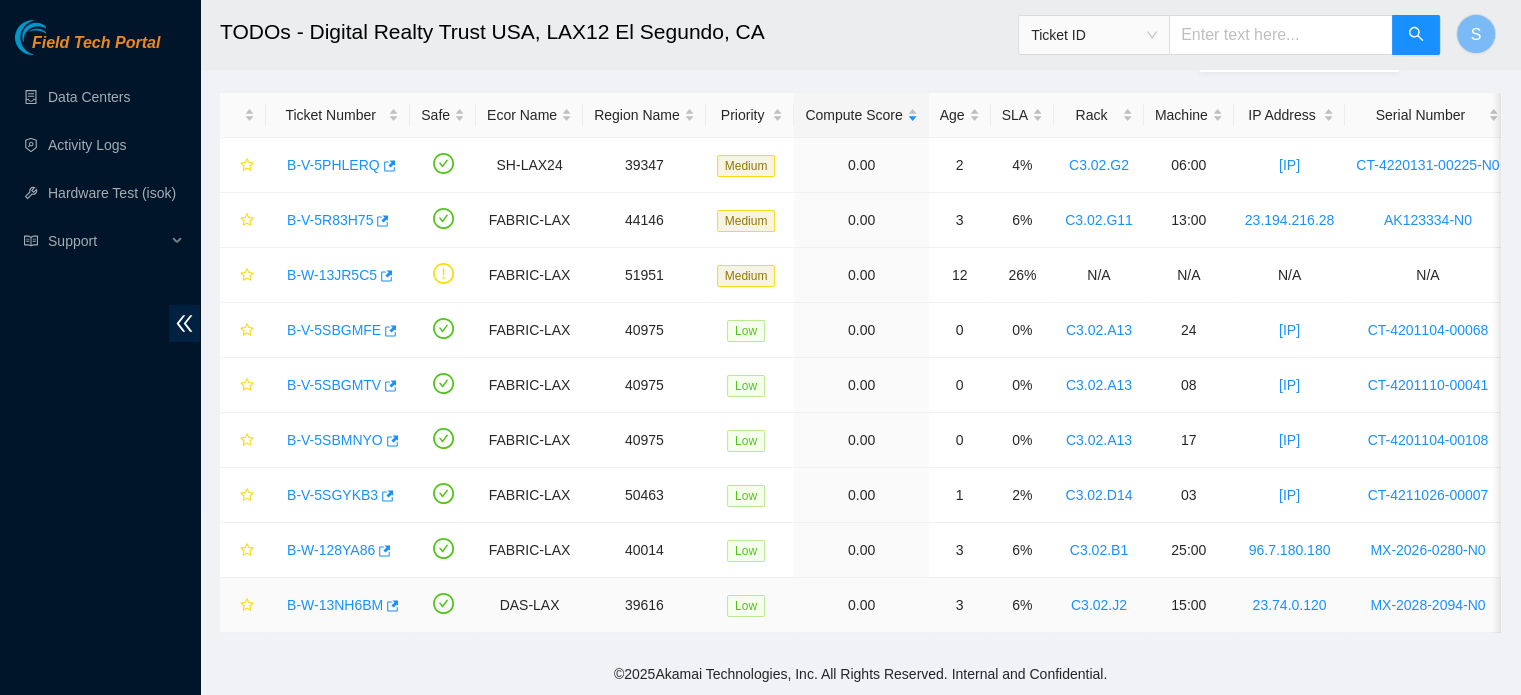 drag, startPoint x: 337, startPoint y: 591, endPoint x: 440, endPoint y: 587, distance: 103.077644 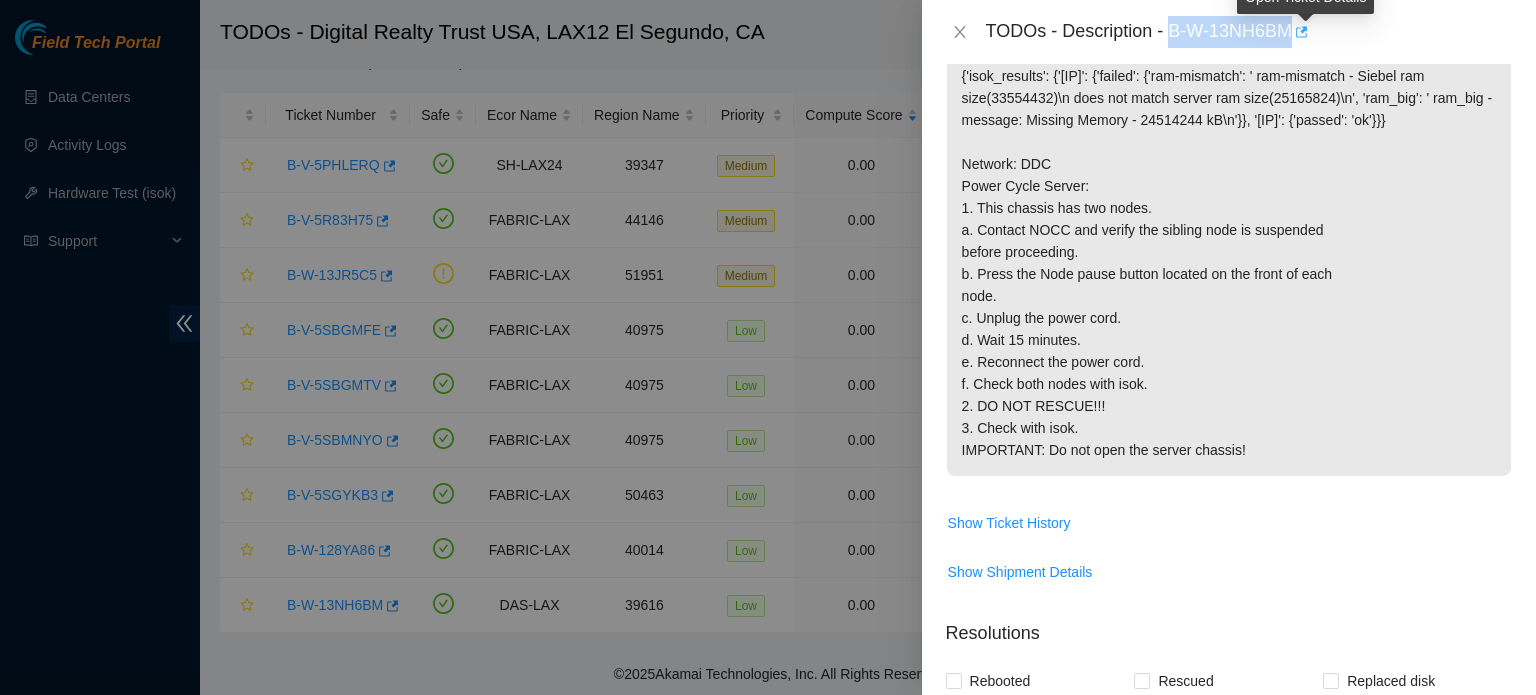 drag, startPoint x: 1171, startPoint y: 30, endPoint x: 1296, endPoint y: 44, distance: 125.781555 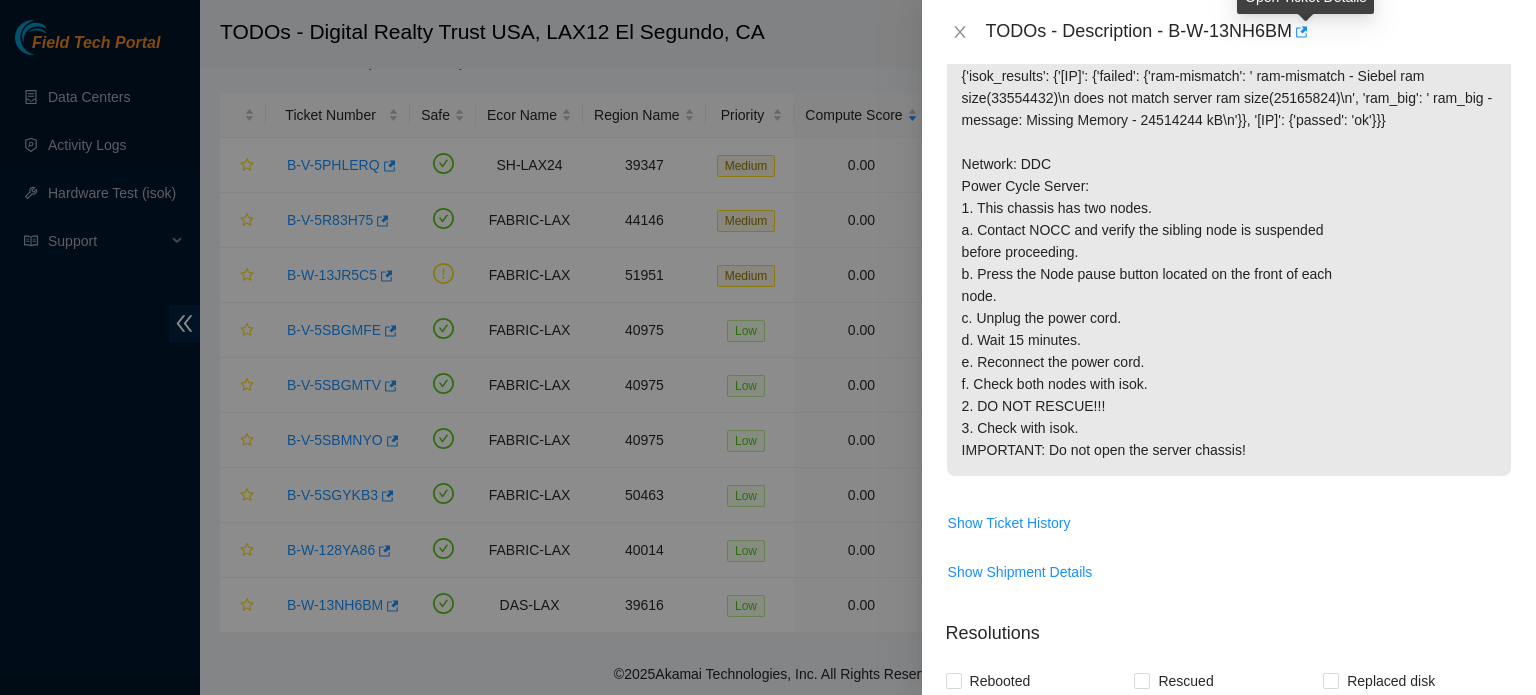 click on "TODOs - Description - B-W-13NH6BM" at bounding box center [1229, 32] 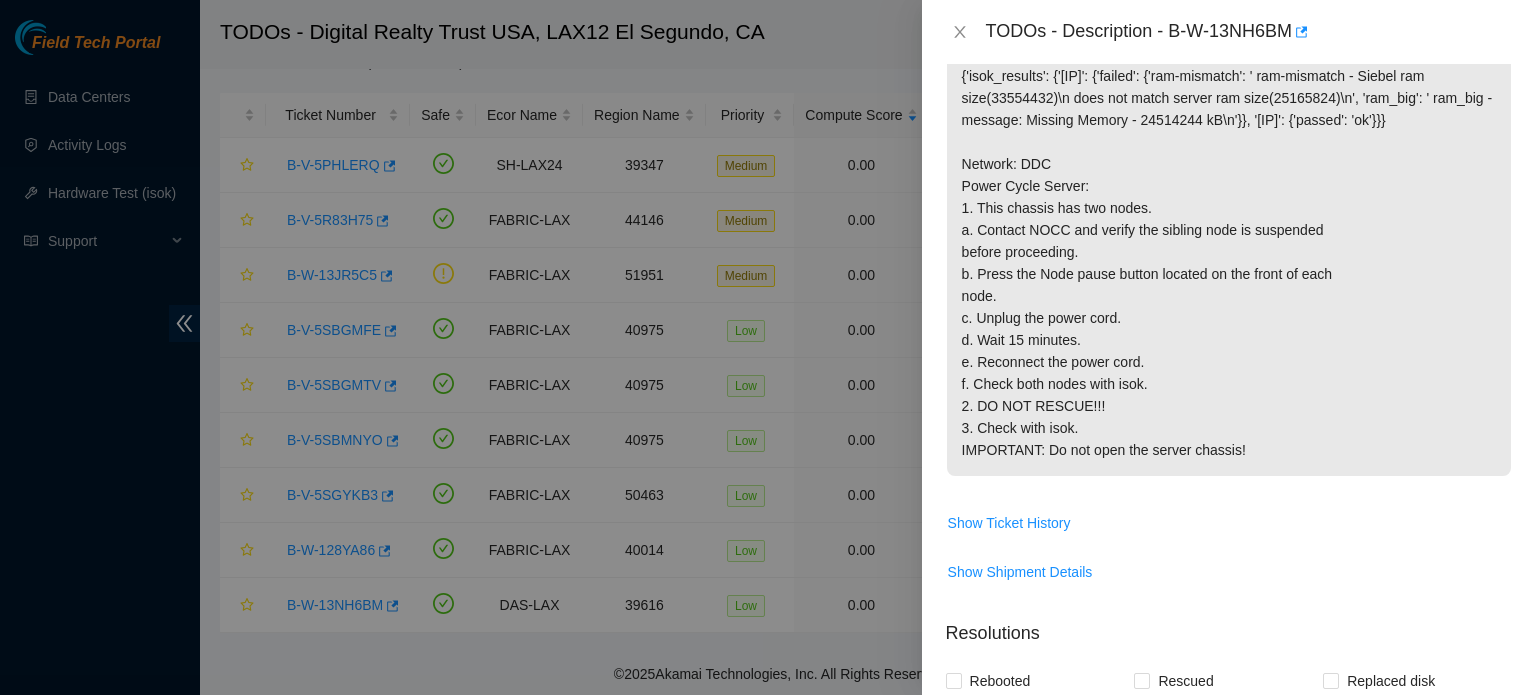 click on "TODOs - Description - B-W-13NH6BM" at bounding box center (1229, 32) 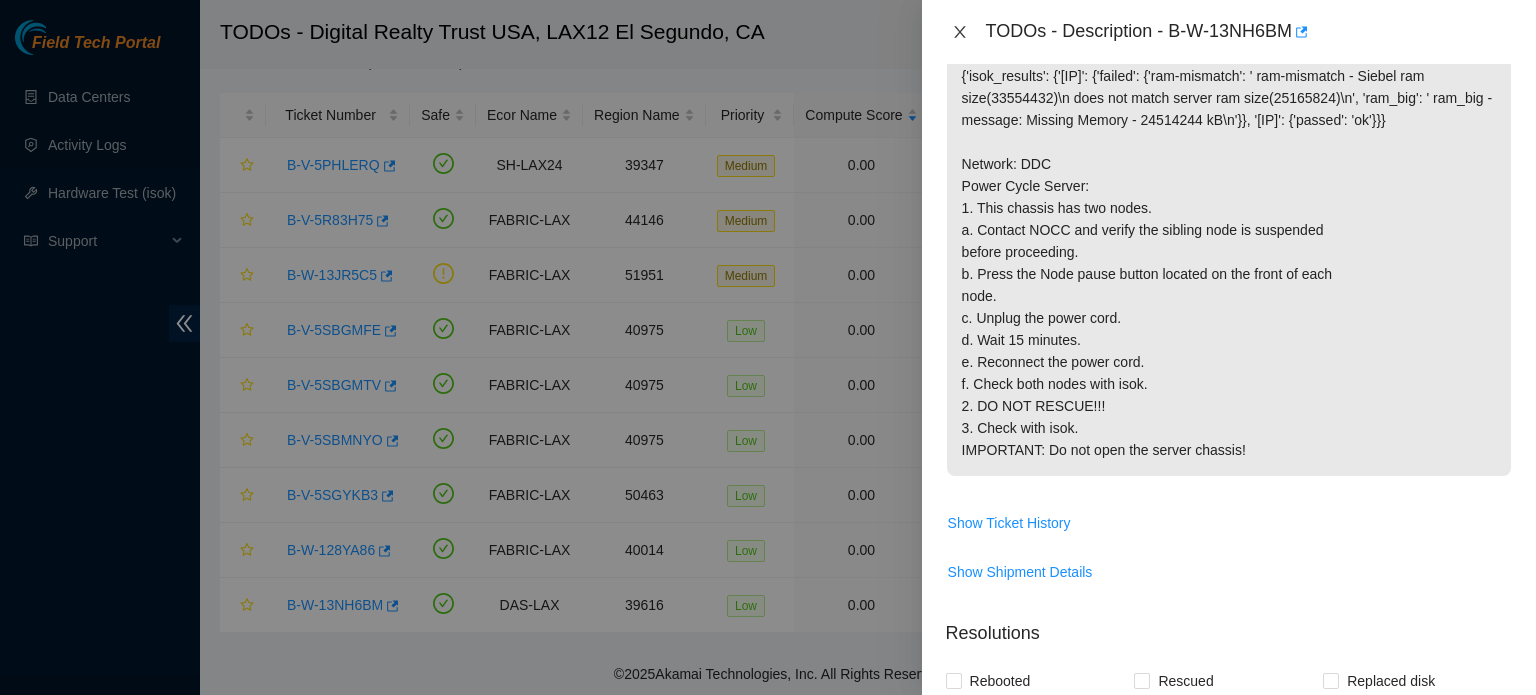 click at bounding box center [960, 32] 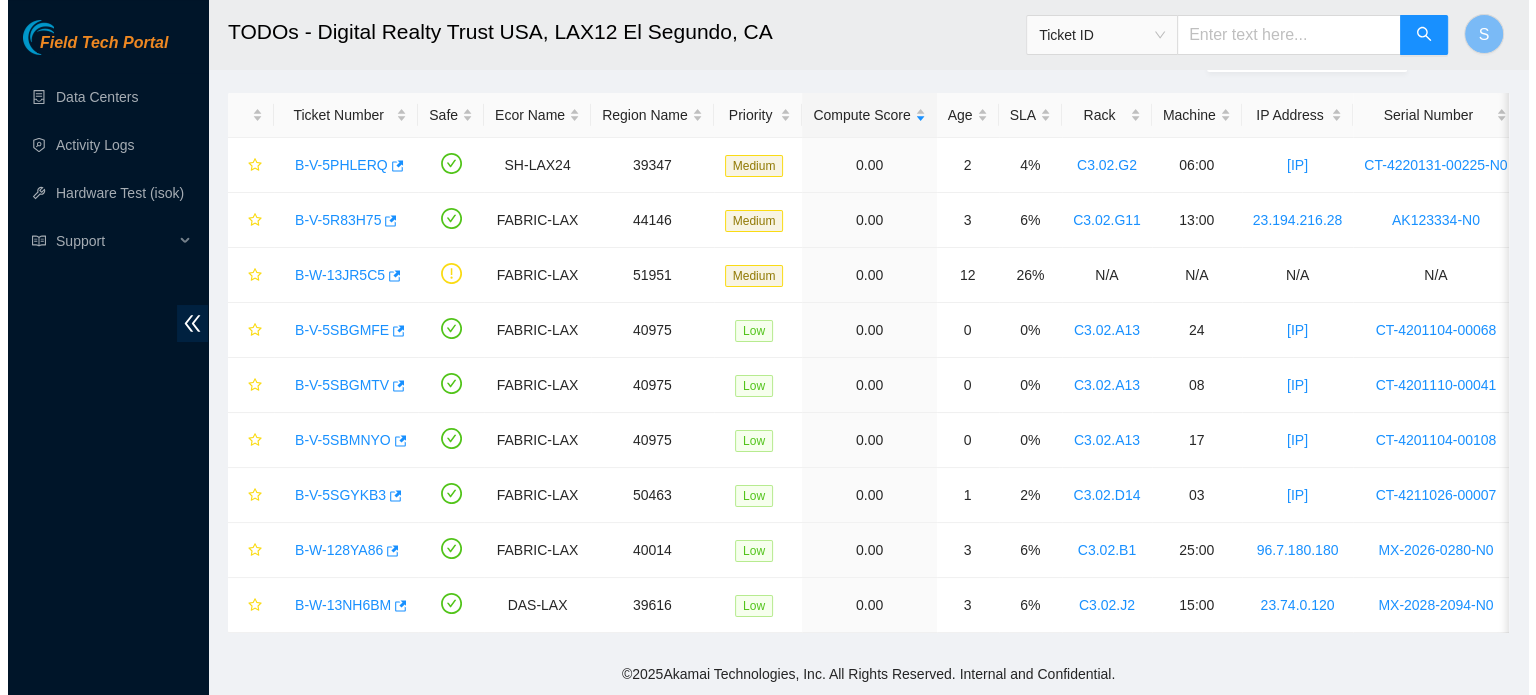 scroll, scrollTop: 429, scrollLeft: 0, axis: vertical 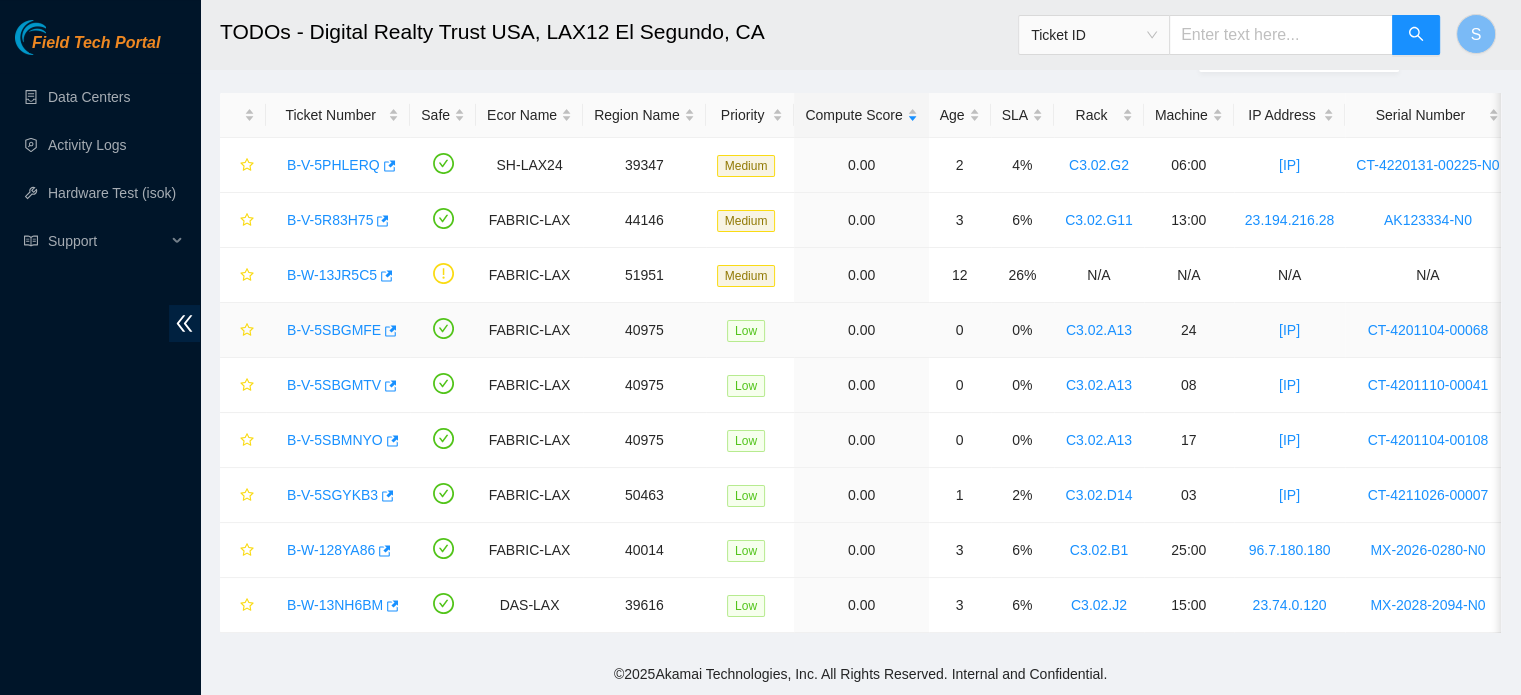 click on "B-V-5SBGMFE" at bounding box center (334, 330) 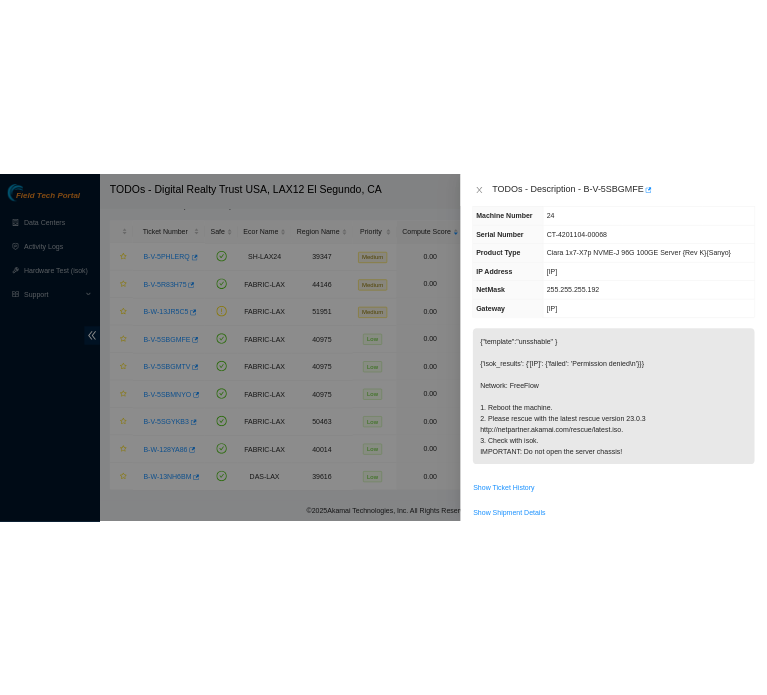 scroll, scrollTop: 100, scrollLeft: 0, axis: vertical 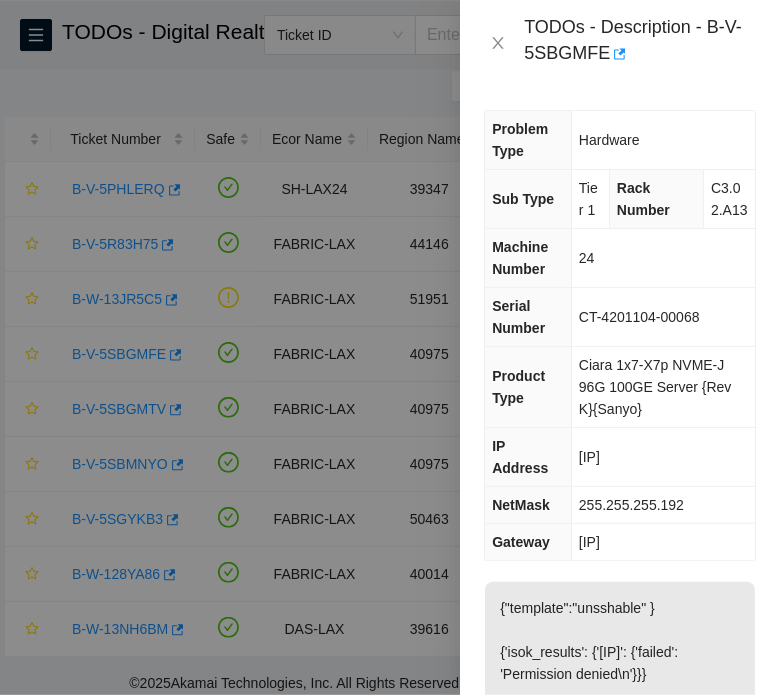 drag, startPoint x: 685, startPoint y: 469, endPoint x: 566, endPoint y: 463, distance: 119.15116 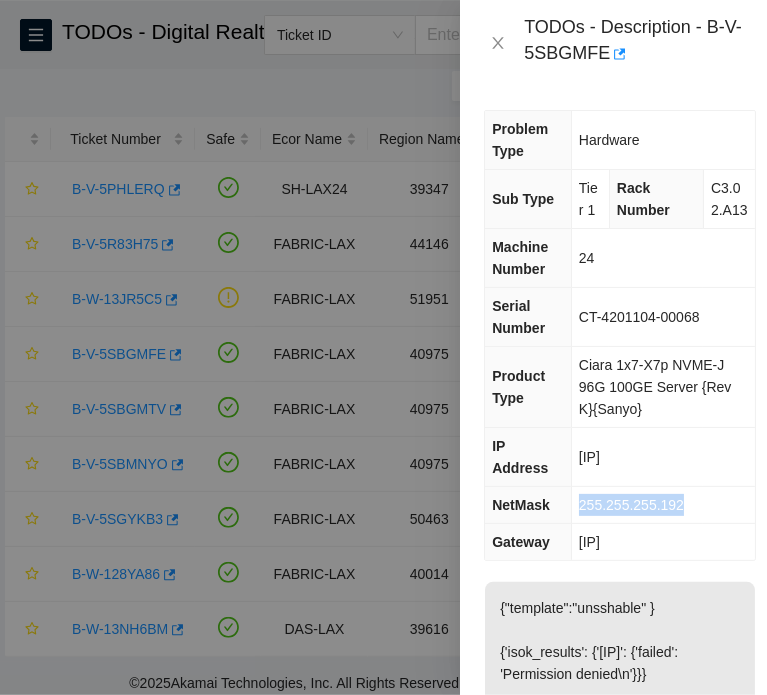 drag, startPoint x: 687, startPoint y: 506, endPoint x: 589, endPoint y: 499, distance: 98.24968 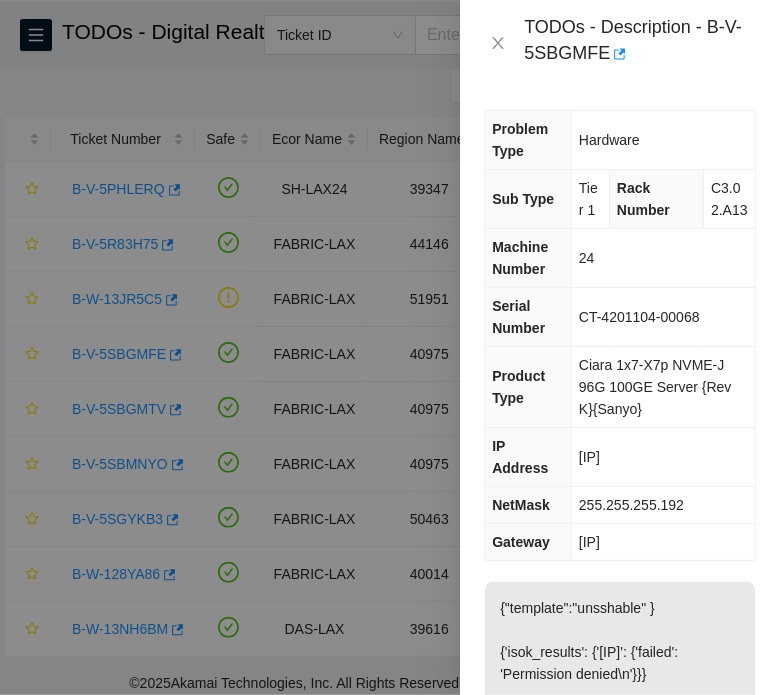 click on "Ciara 1x7-X7p NVME-J 96G 100GE Server {Rev K}{Sanyo}" at bounding box center [655, 387] 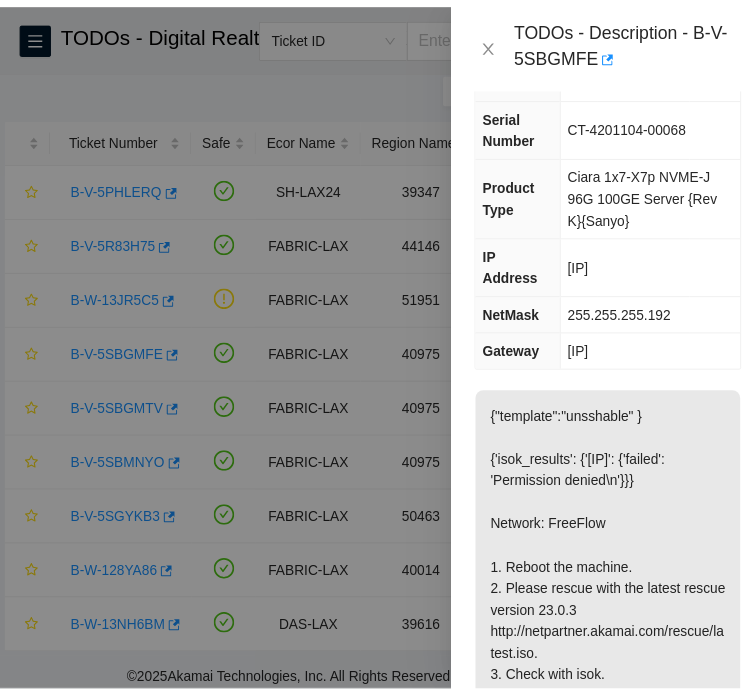scroll, scrollTop: 200, scrollLeft: 0, axis: vertical 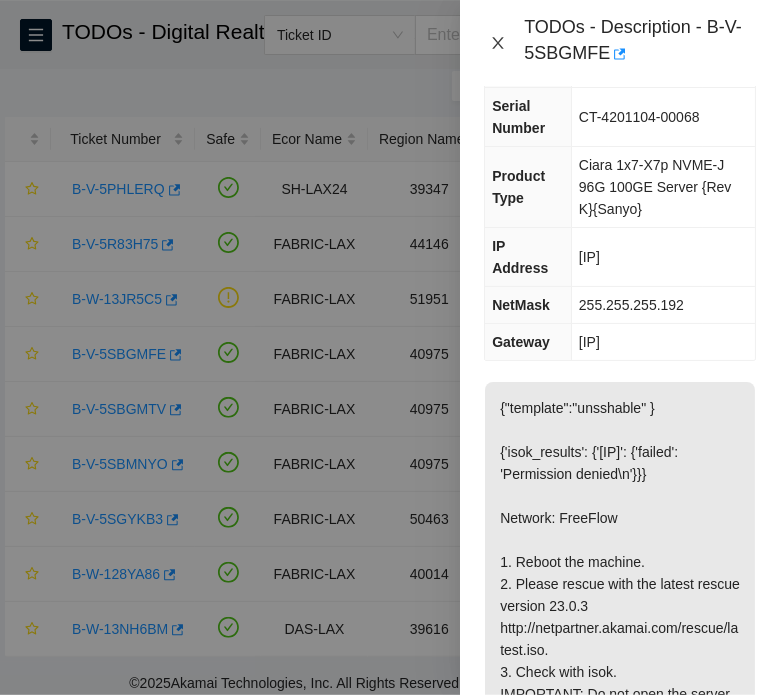 click 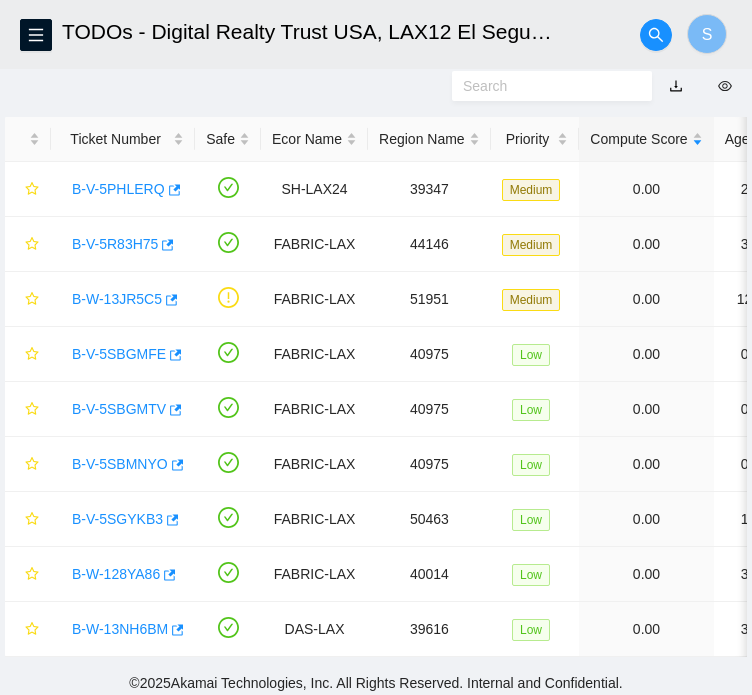 scroll, scrollTop: 134, scrollLeft: 0, axis: vertical 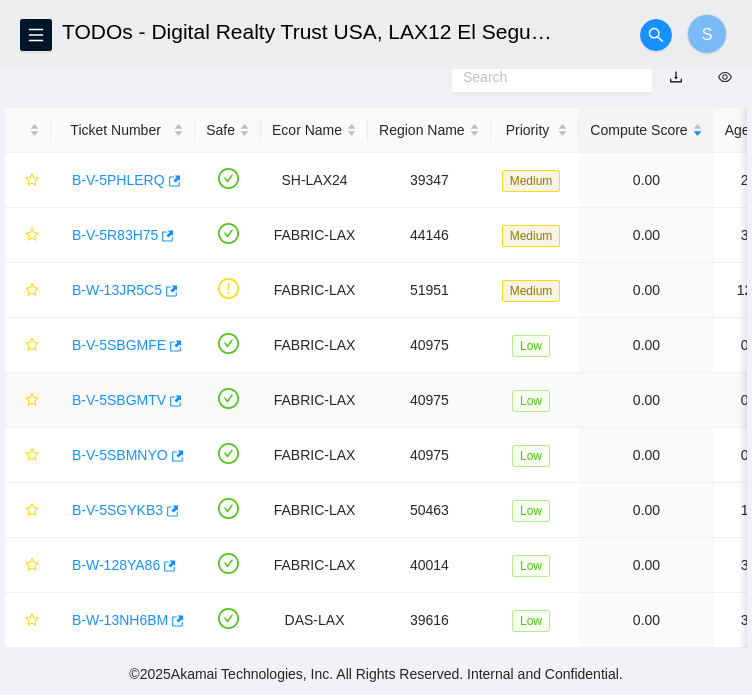 click on "B-V-5SBGMTV" at bounding box center [119, 400] 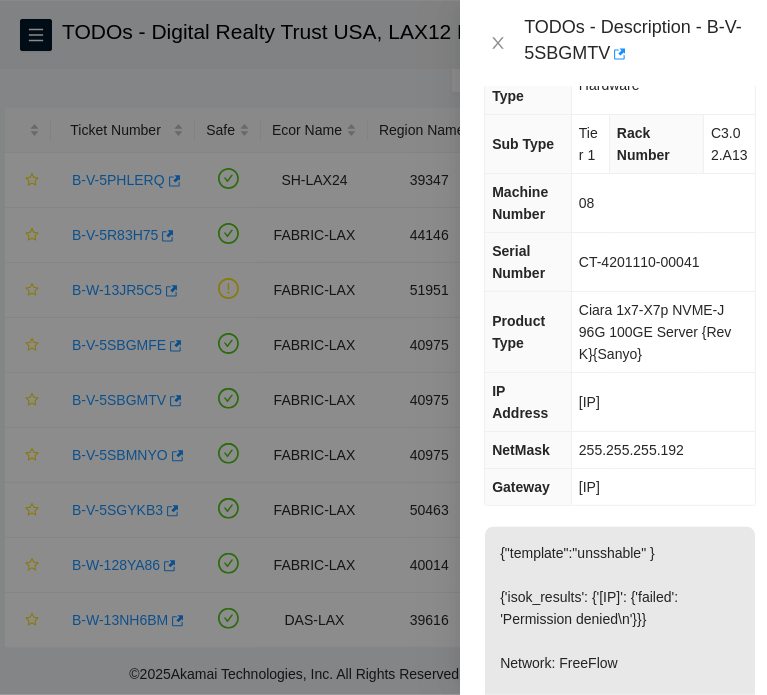 scroll, scrollTop: 0, scrollLeft: 0, axis: both 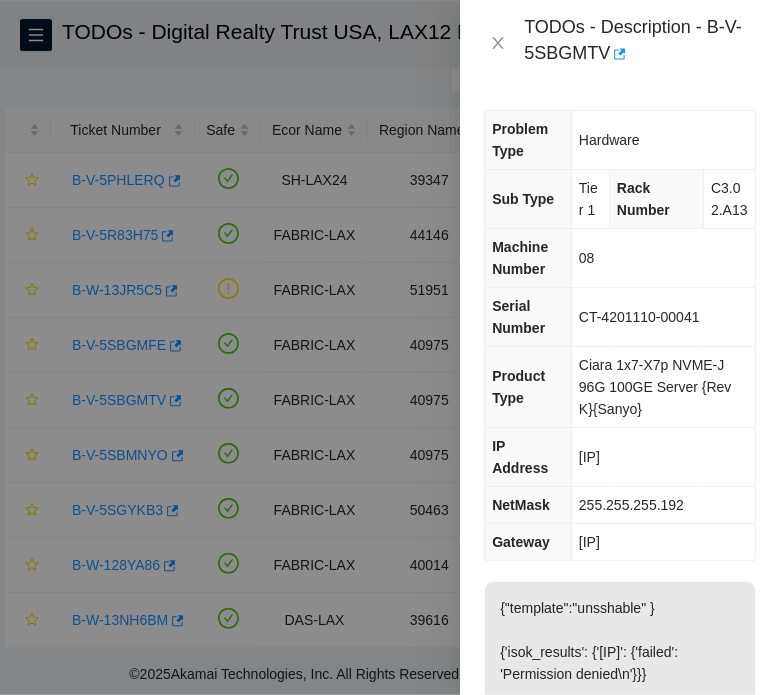 drag, startPoint x: 664, startPoint y: 465, endPoint x: 536, endPoint y: 461, distance: 128.06248 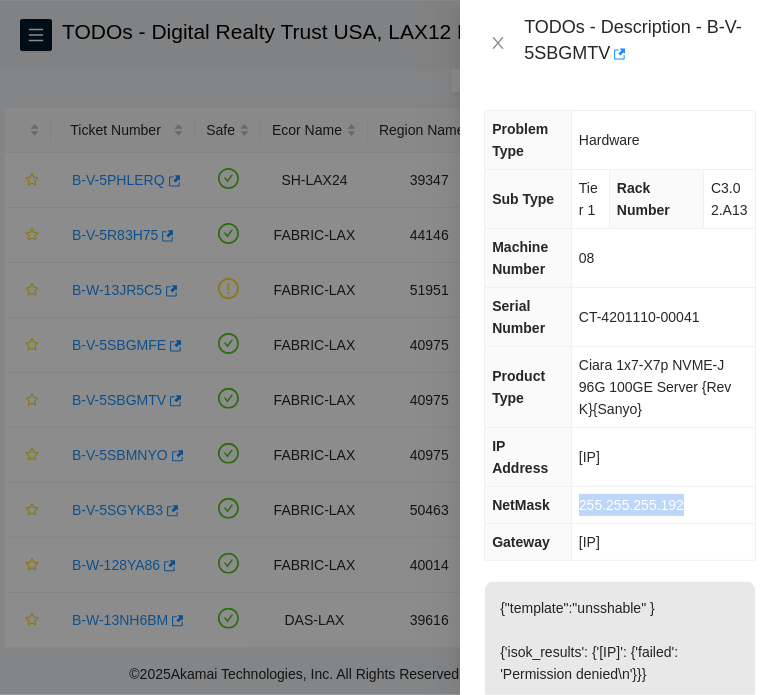 drag, startPoint x: 671, startPoint y: 498, endPoint x: 576, endPoint y: 499, distance: 95.005264 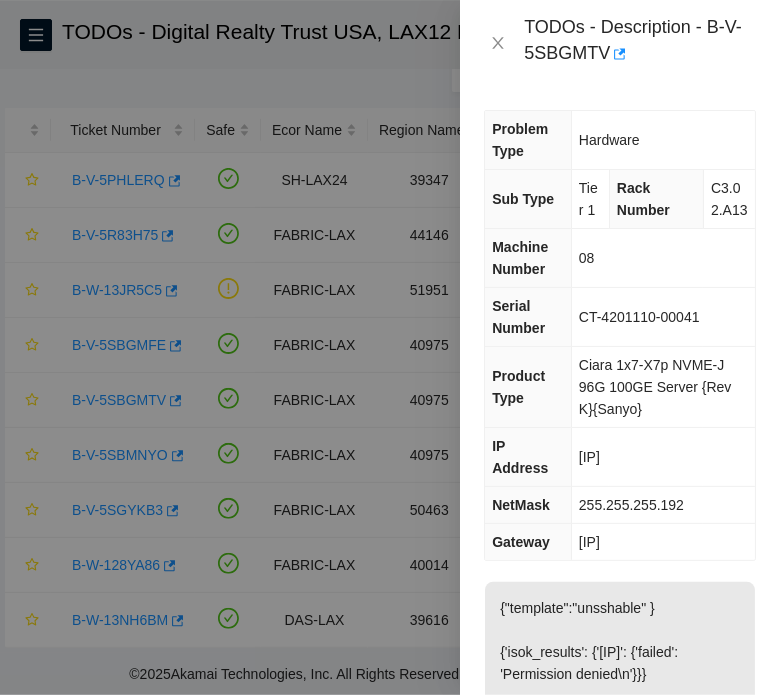 click on "CT-4201110-00041" at bounding box center [663, 317] 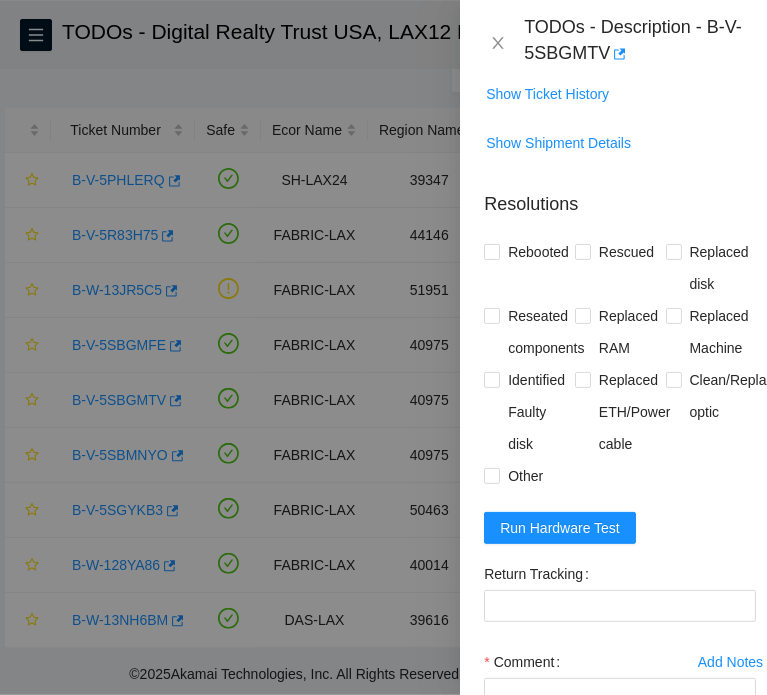 scroll, scrollTop: 900, scrollLeft: 0, axis: vertical 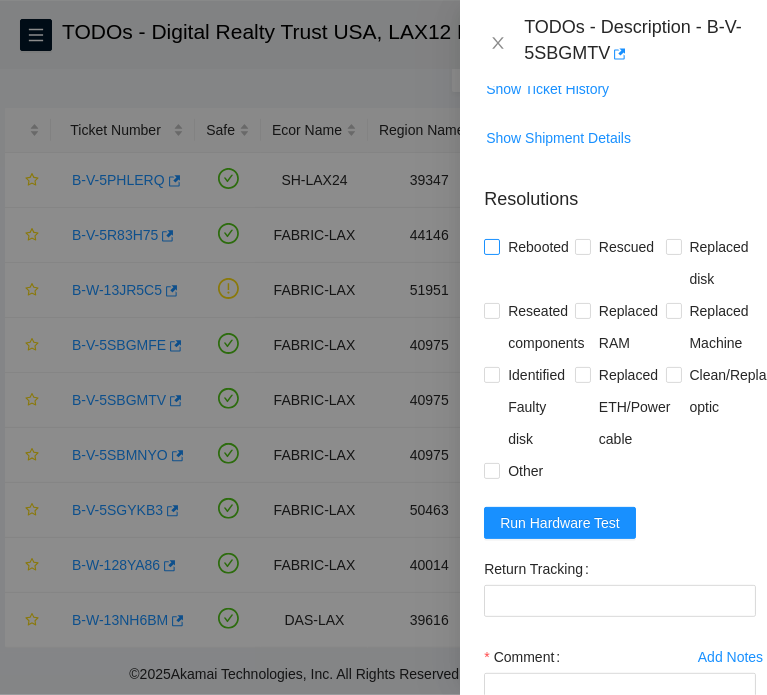 click on "Rebooted" at bounding box center (538, 247) 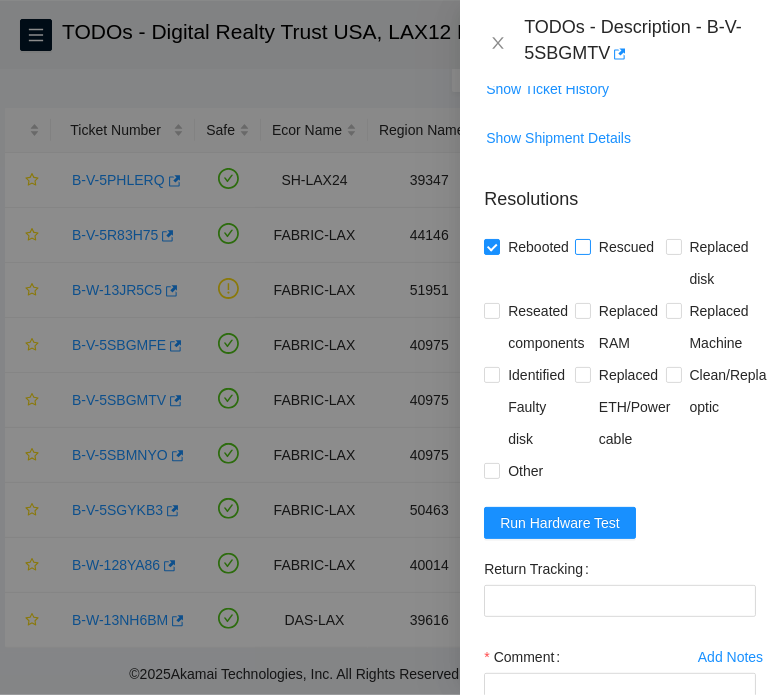 click on "Rescued" at bounding box center (626, 247) 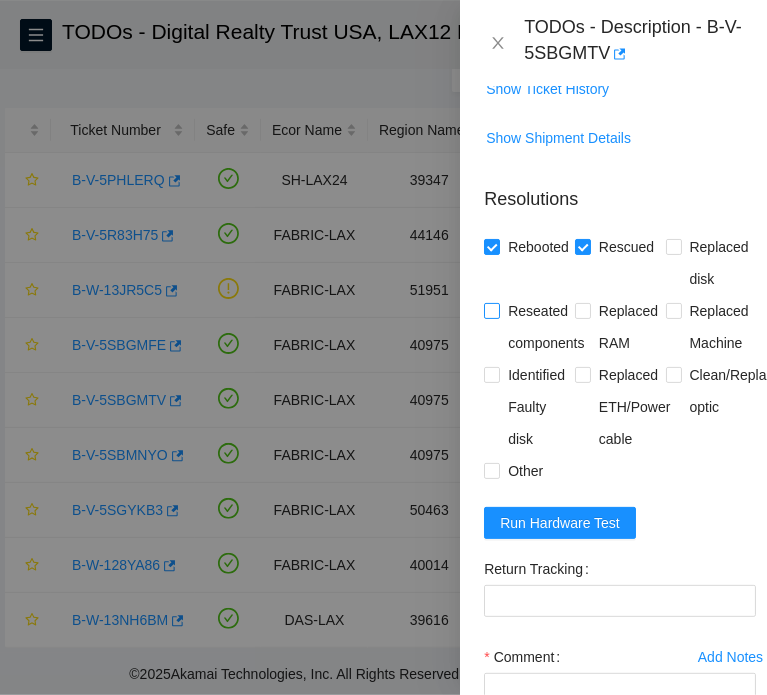 click on "Reseated components" at bounding box center (546, 327) 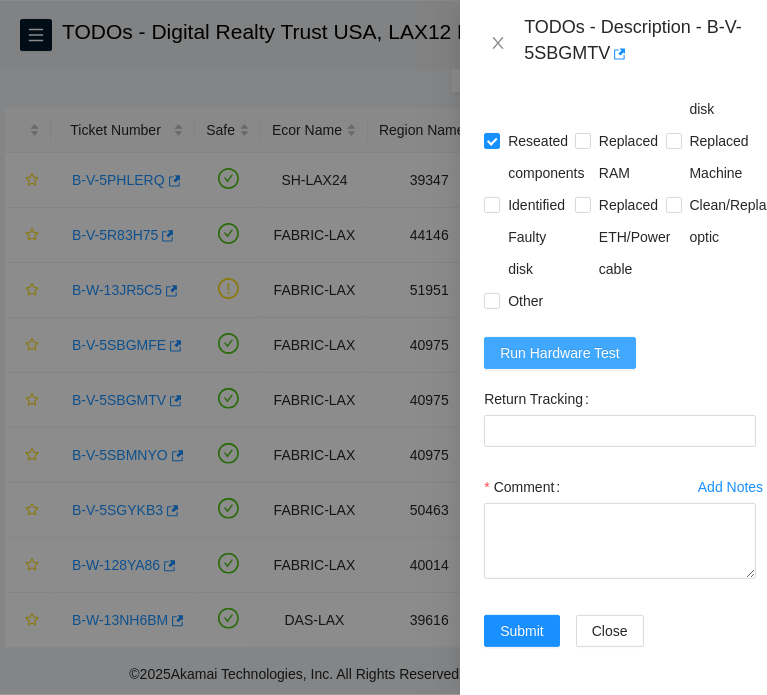 scroll, scrollTop: 1100, scrollLeft: 0, axis: vertical 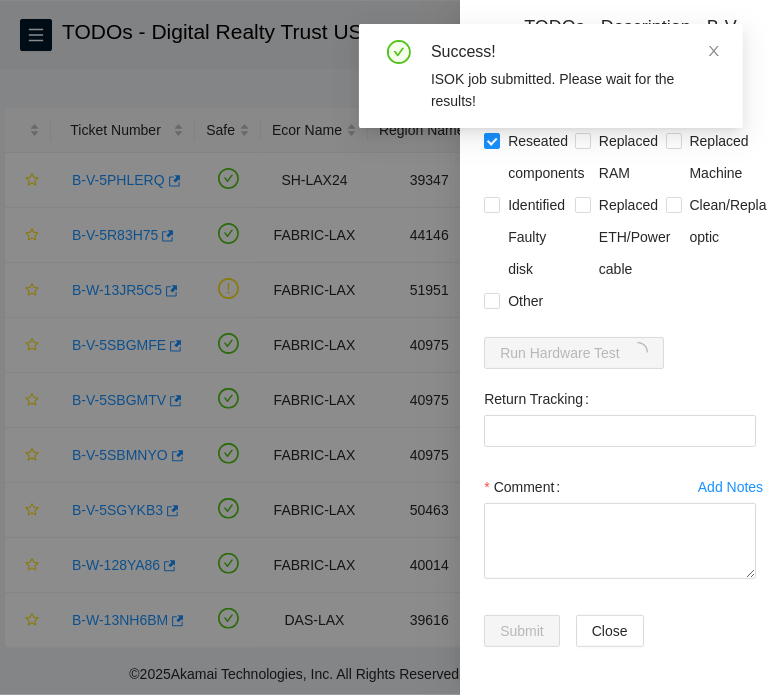 click on "Rebooted Rescued Replaced disk Reseated components Replaced RAM Replaced Machine Identified Faulty disk Replaced ETH/Power cable Clean/Replaced optic Other" at bounding box center [620, 189] 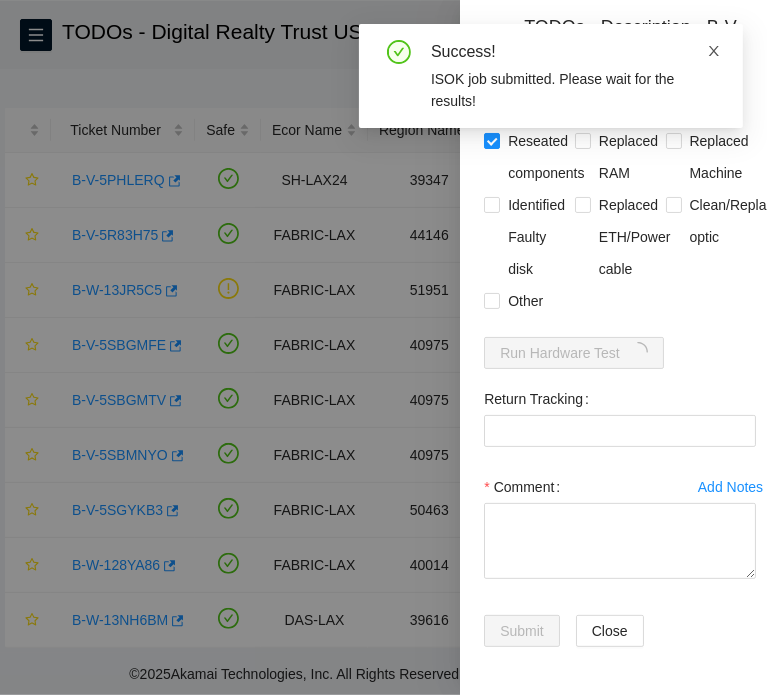 click at bounding box center (714, 51) 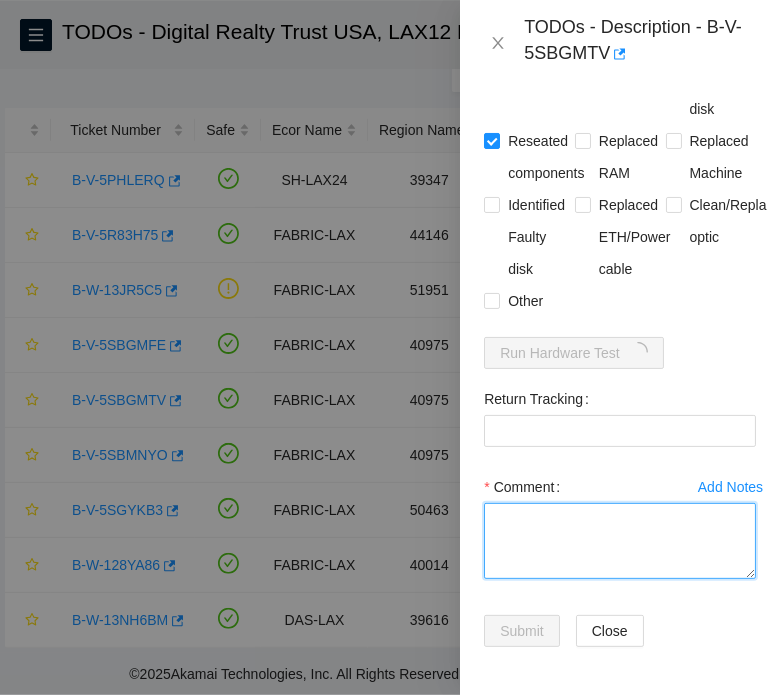 click on "Comment" at bounding box center (620, 541) 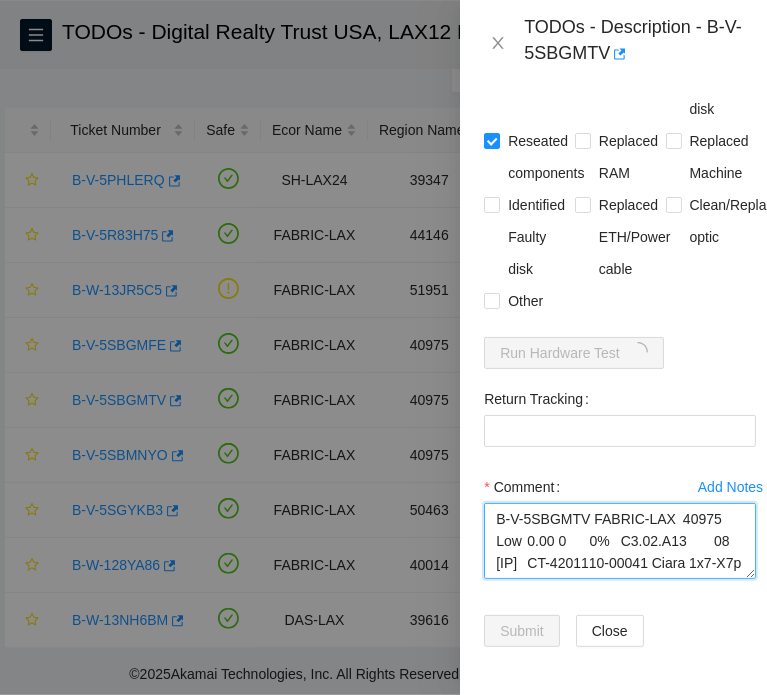 scroll, scrollTop: 368, scrollLeft: 0, axis: vertical 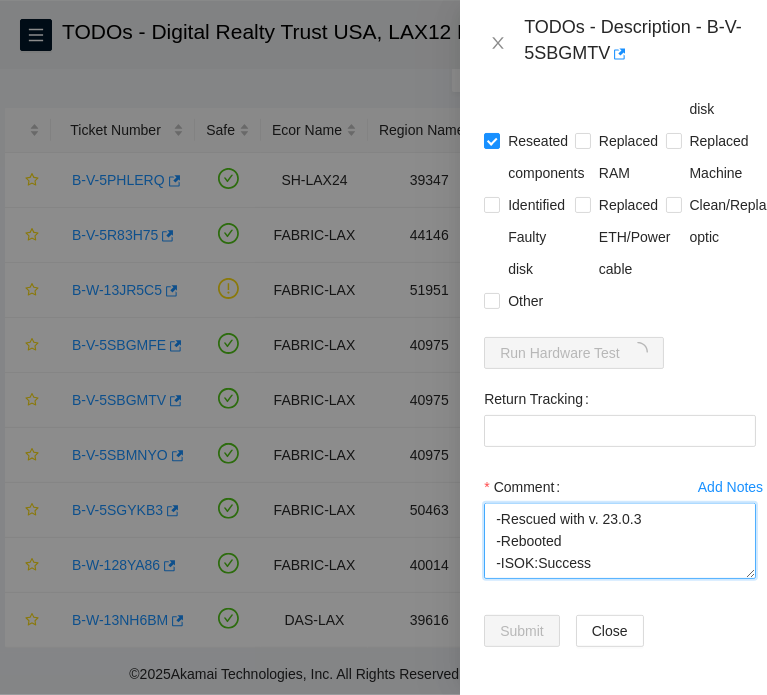 type on "B-V-5SBGMTV FABRIC-LAX	40975	Low	0.00	0	0%	C3.02.A13	08	[IP]	CT-4201110-00041	Ciara 1x7-X7p NVME-J 96G 100GE Server {Rev K}{Sanyo}
Contacted NOCC (to see if ticket is safe to work on)
Spoke to fshaik (Gave me permission to work on this ticket)
-Consoled in
-Confirmed machine IP and S/N:[IP]	CT-4201110-00041
-Rebooted and powered down
-Powered on
-Rescued with v. 23.0.3
-Rebooted
-ISOK:Success" 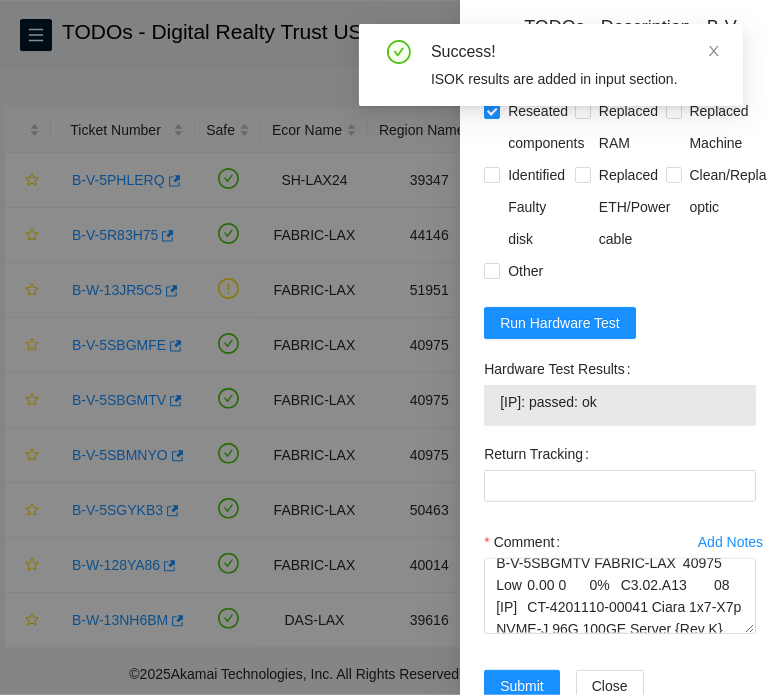 scroll, scrollTop: 0, scrollLeft: 0, axis: both 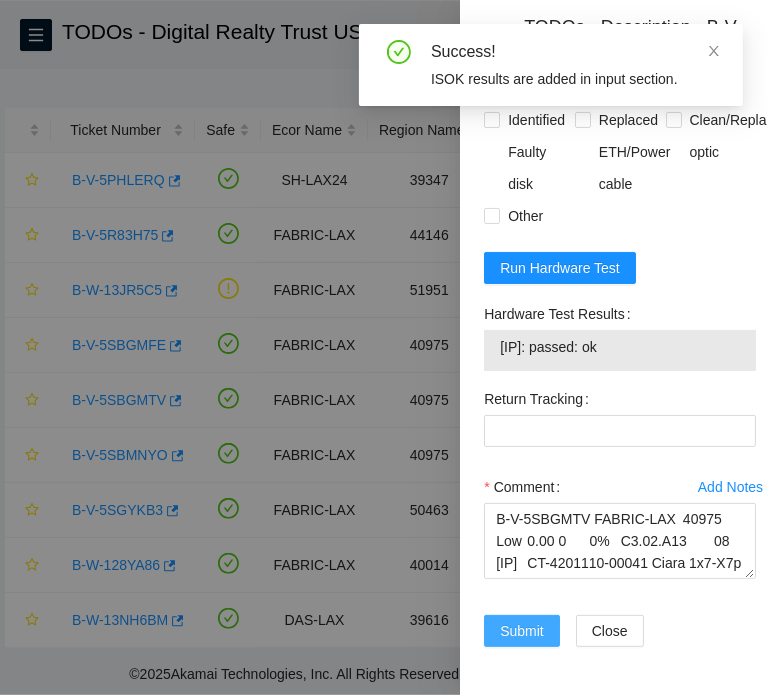 click on "Submit" at bounding box center [522, 631] 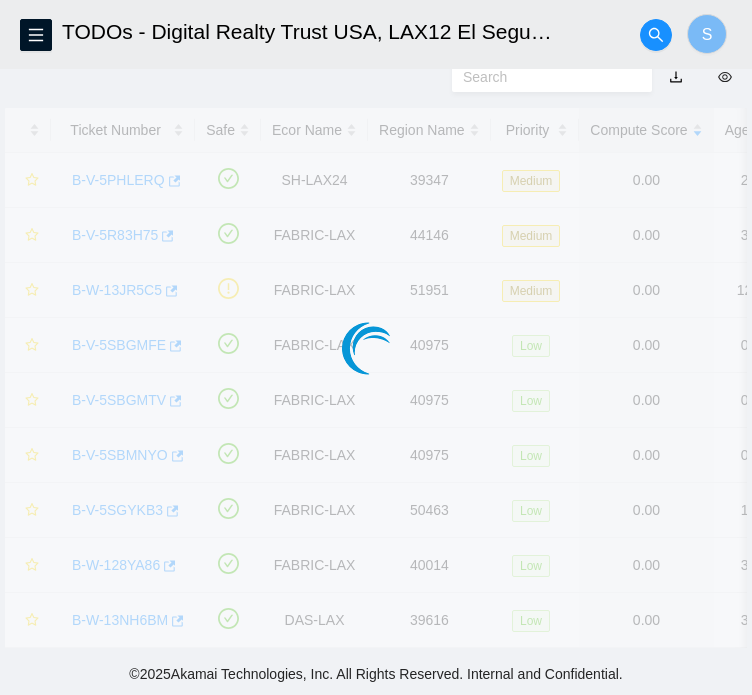 scroll, scrollTop: 572, scrollLeft: 0, axis: vertical 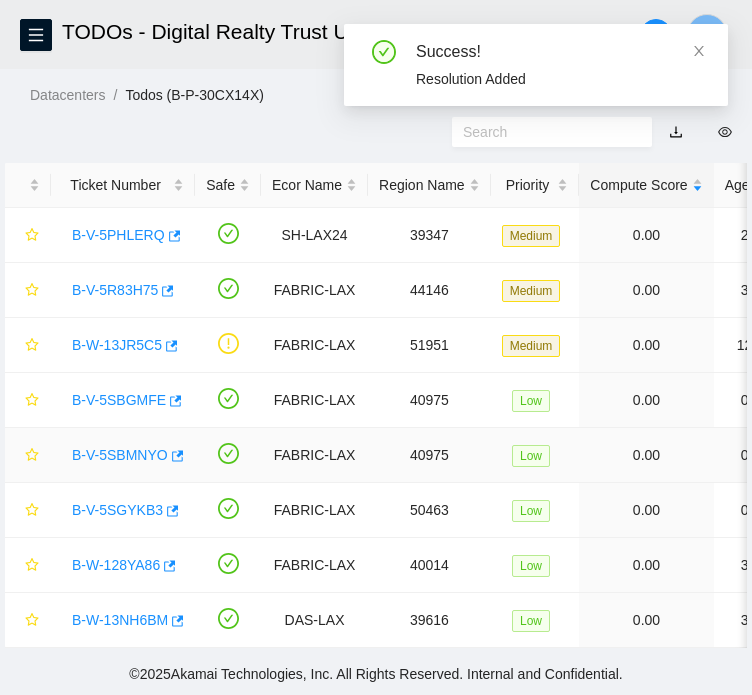 click on "B-V-5SBMNYO" at bounding box center [123, 455] 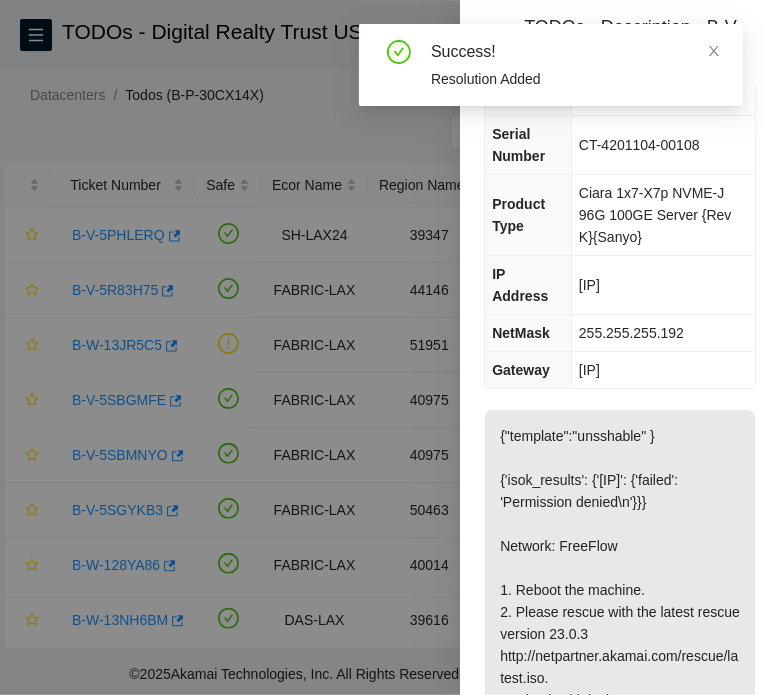scroll, scrollTop: 0, scrollLeft: 0, axis: both 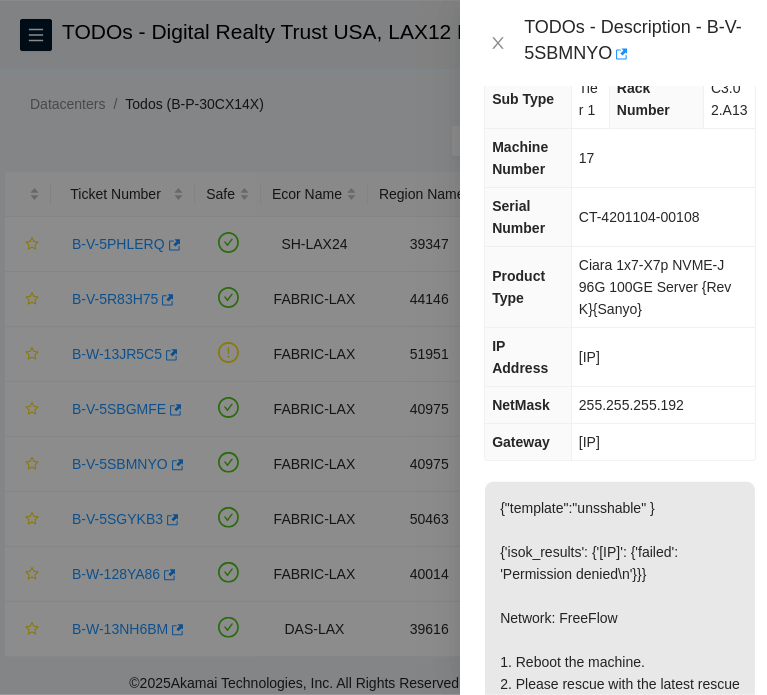 drag, startPoint x: 665, startPoint y: 363, endPoint x: 572, endPoint y: 362, distance: 93.00538 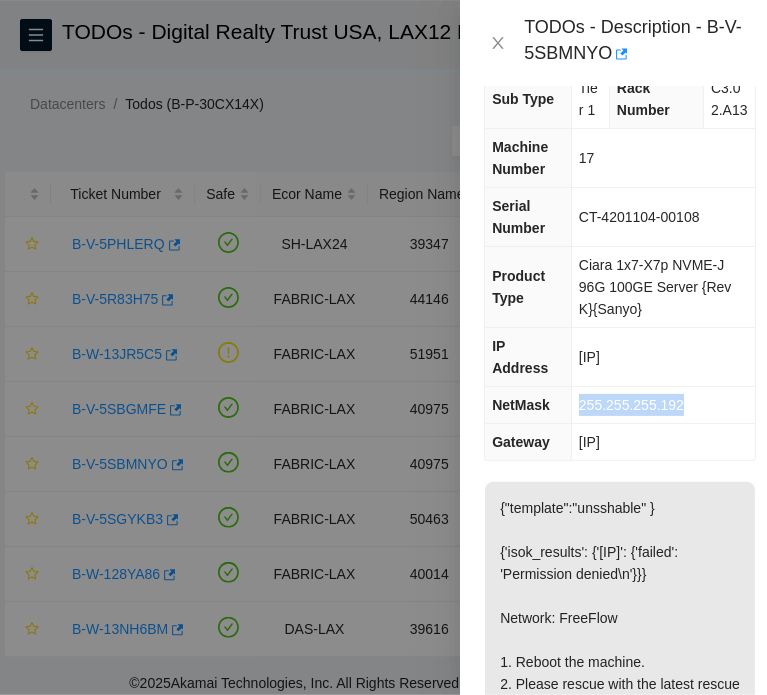 drag, startPoint x: 695, startPoint y: 396, endPoint x: 568, endPoint y: 400, distance: 127.06297 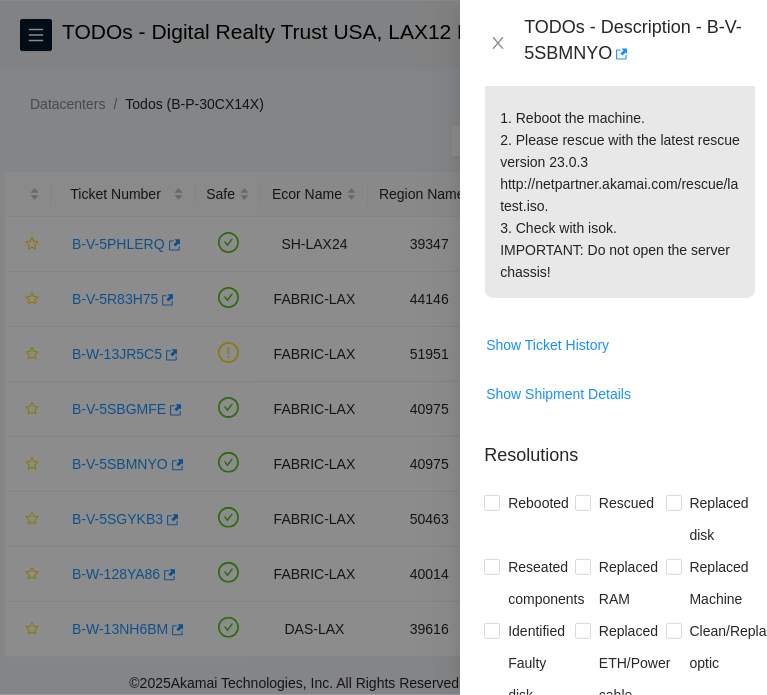 scroll, scrollTop: 800, scrollLeft: 0, axis: vertical 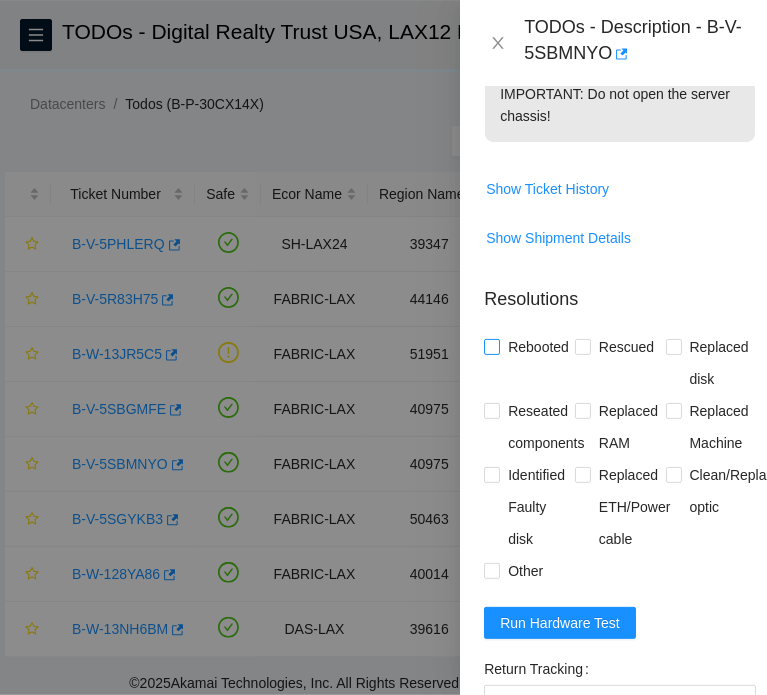 click on "Rebooted" at bounding box center [538, 347] 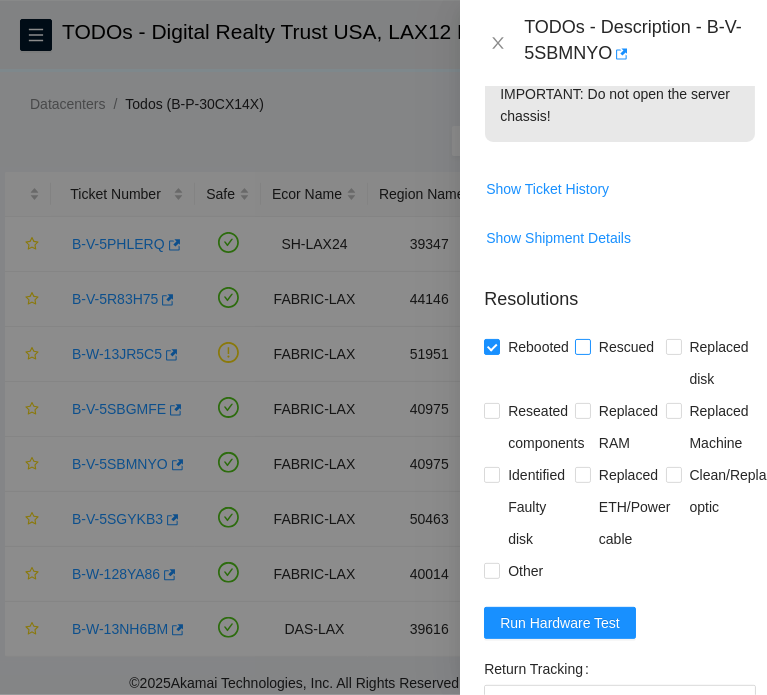 click on "Rescued" at bounding box center (582, 346) 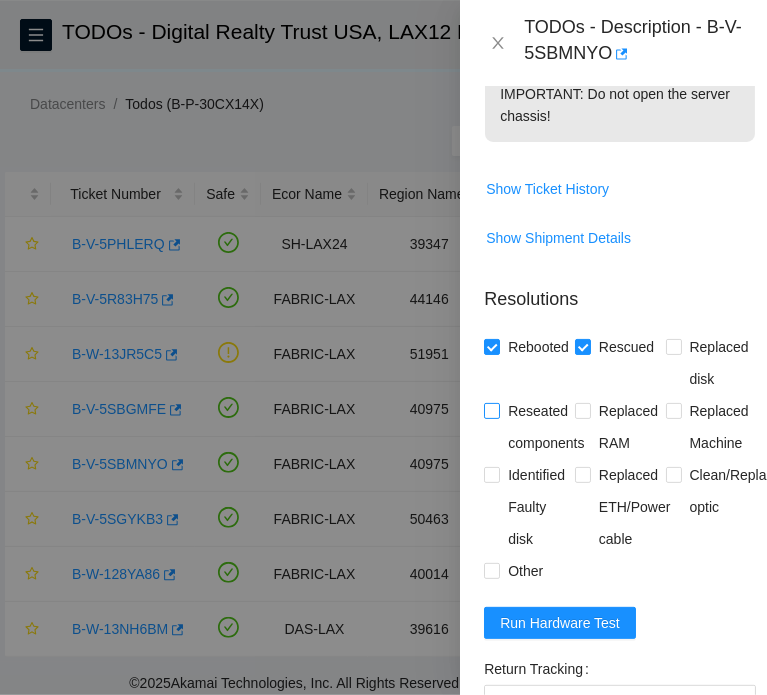 click on "Reseated components" at bounding box center (546, 427) 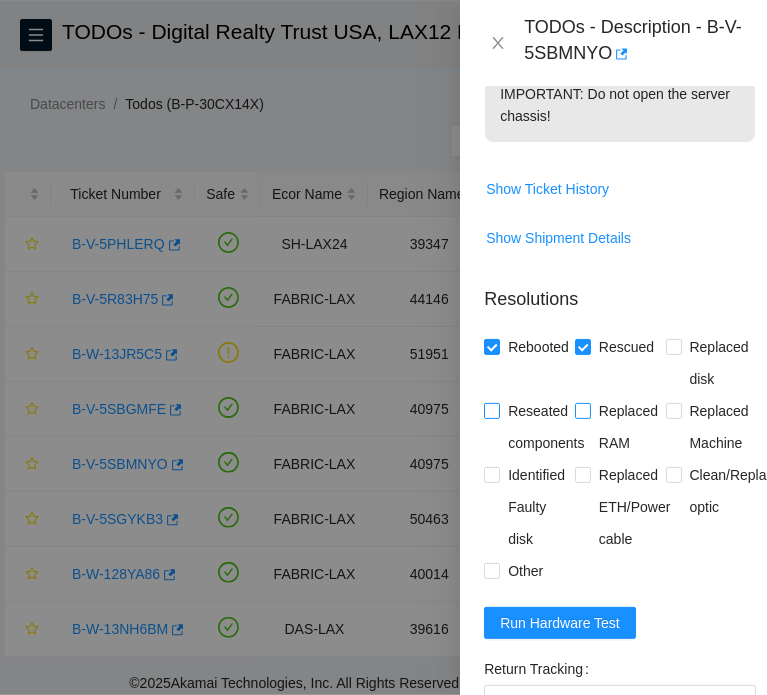 checkbox on "true" 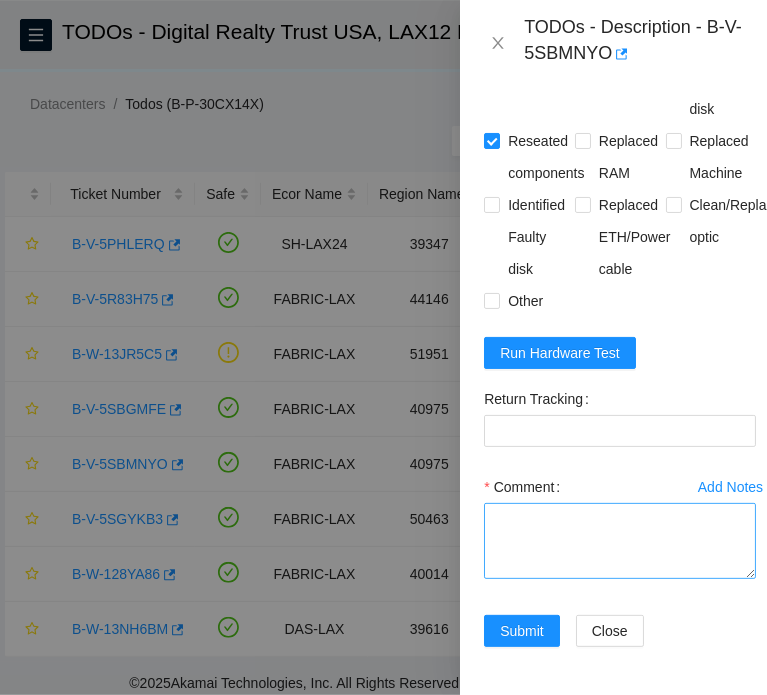 scroll, scrollTop: 1141, scrollLeft: 0, axis: vertical 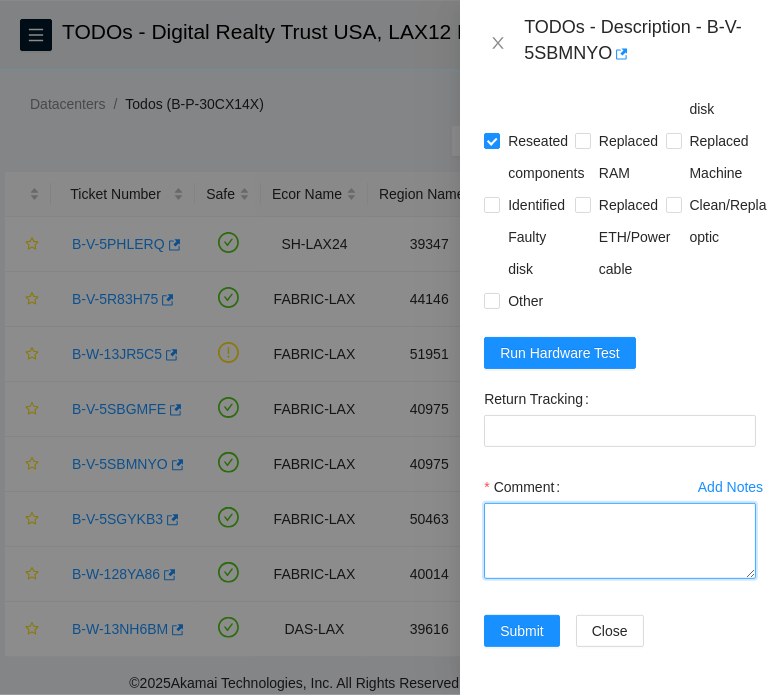 click on "Comment" at bounding box center (620, 541) 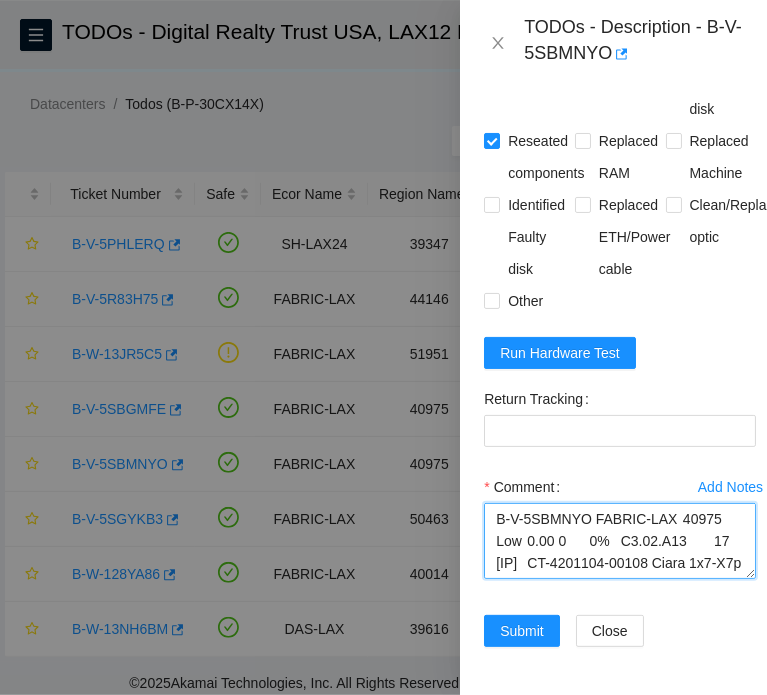scroll, scrollTop: 368, scrollLeft: 0, axis: vertical 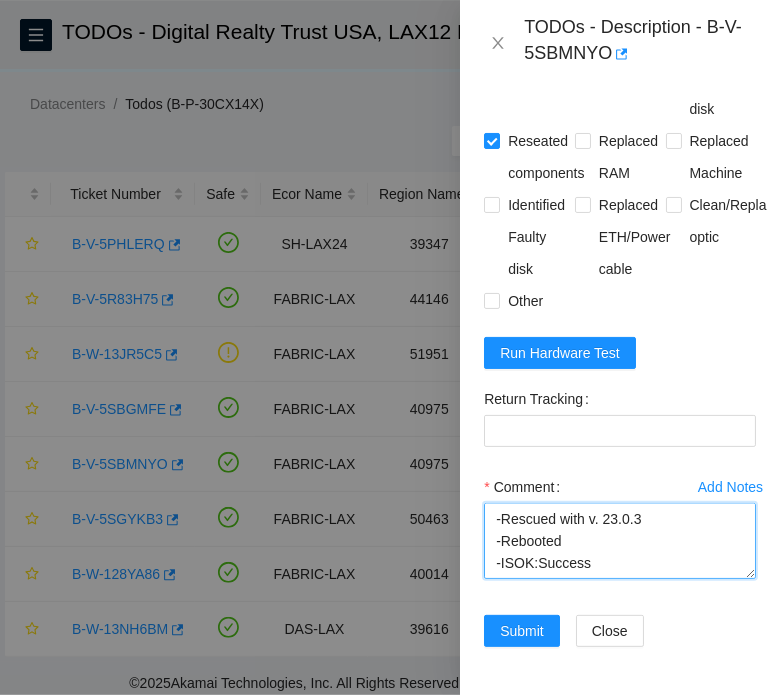type on "B-V-5SBMNYO FABRIC-LAX	40975	Low	0.00	0	0%	C3.02.A13	17	[IP]	CT-4201104-00108	Ciara 1x7-X7p NVME-J 96G 100GE Server {Rev K}{Sanyo}
Contacted NOCC (to see if ticket is safe to work on)
Spoke to fshaik (Gave me permission to work on this ticket)
-Consoled in
-Confirmed machine IP and S/N:[IP]	CT-4201104-00108
-Rebooted and powered down
-Powered on
-Rescued with v. 23.0.3
-Rebooted
-ISOK:Success" 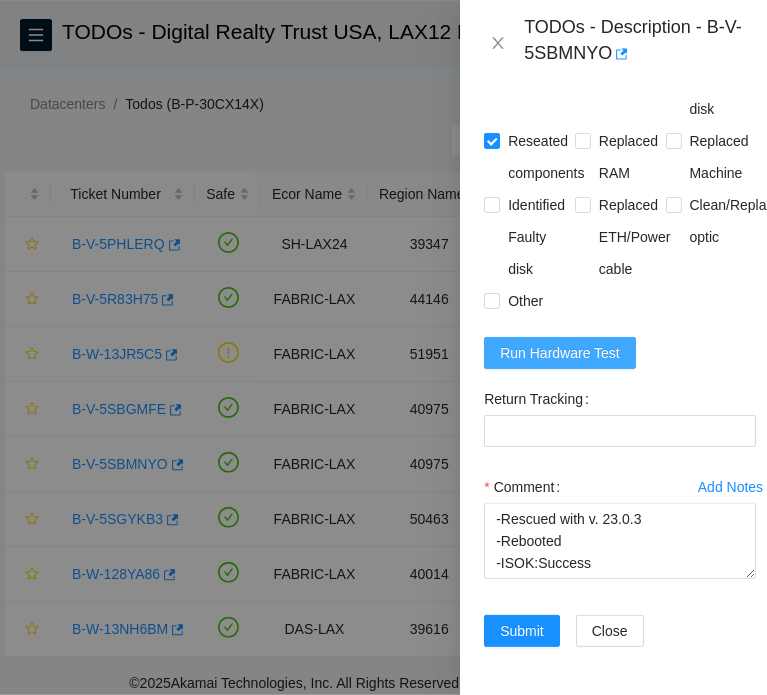 click on "Run Hardware Test" at bounding box center (560, 353) 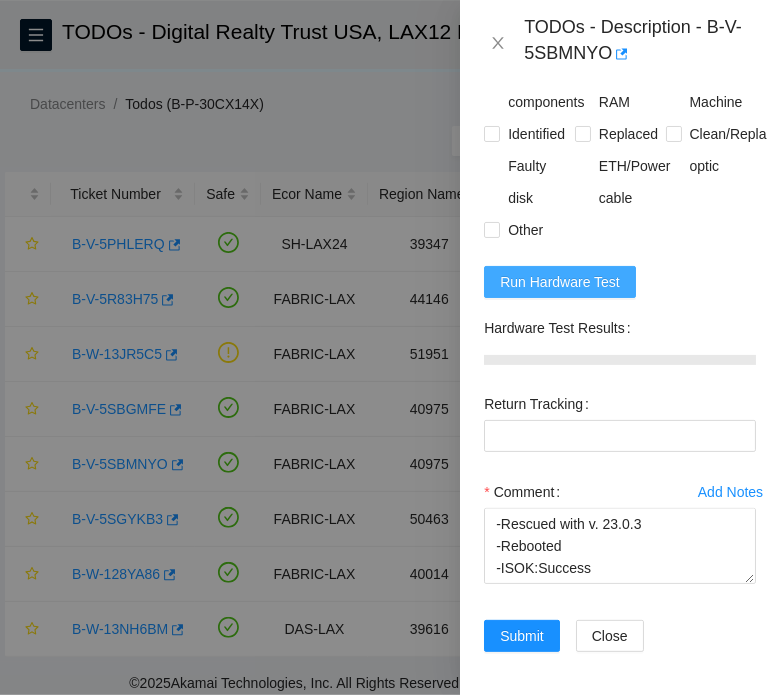 click on "Run Hardware Test" at bounding box center (560, 282) 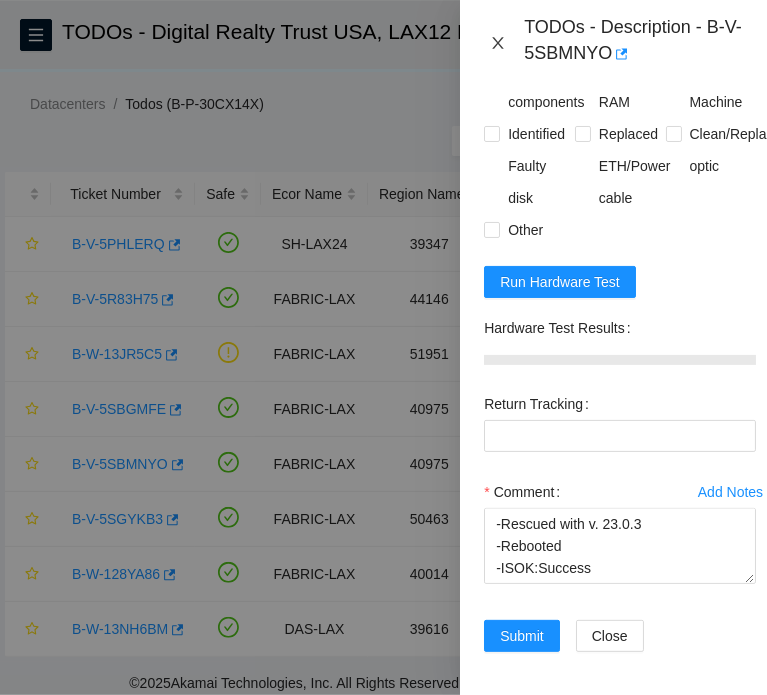 click 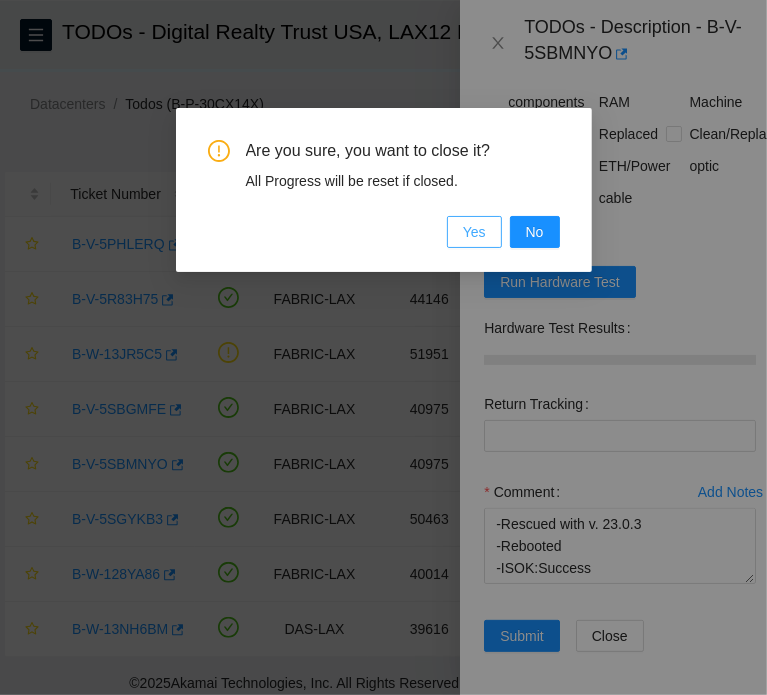 click on "Yes" at bounding box center [474, 232] 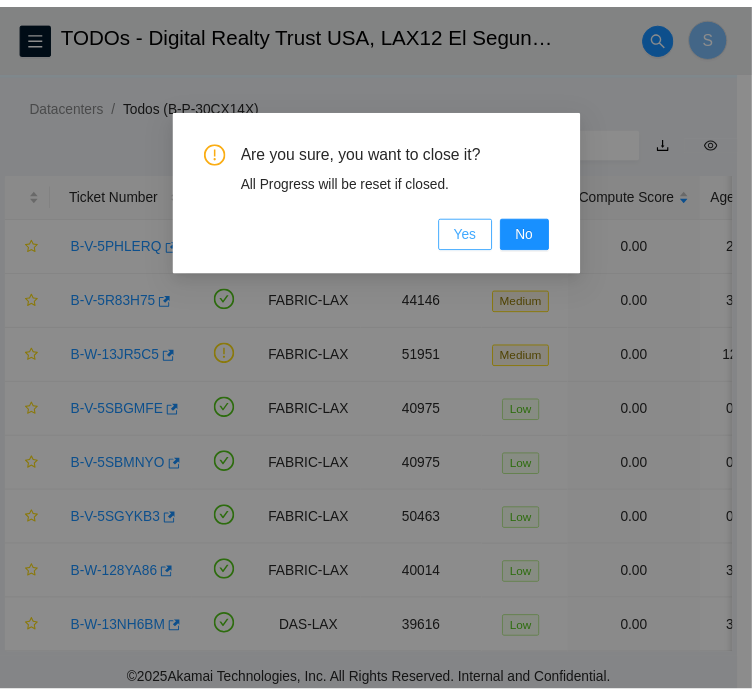 scroll, scrollTop: 495, scrollLeft: 0, axis: vertical 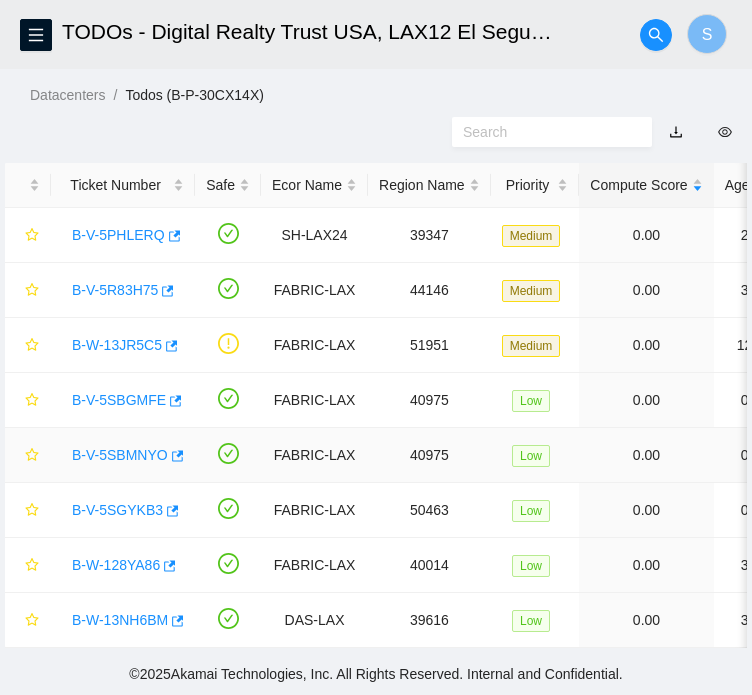 click on "B-V-5SBMNYO" at bounding box center [120, 455] 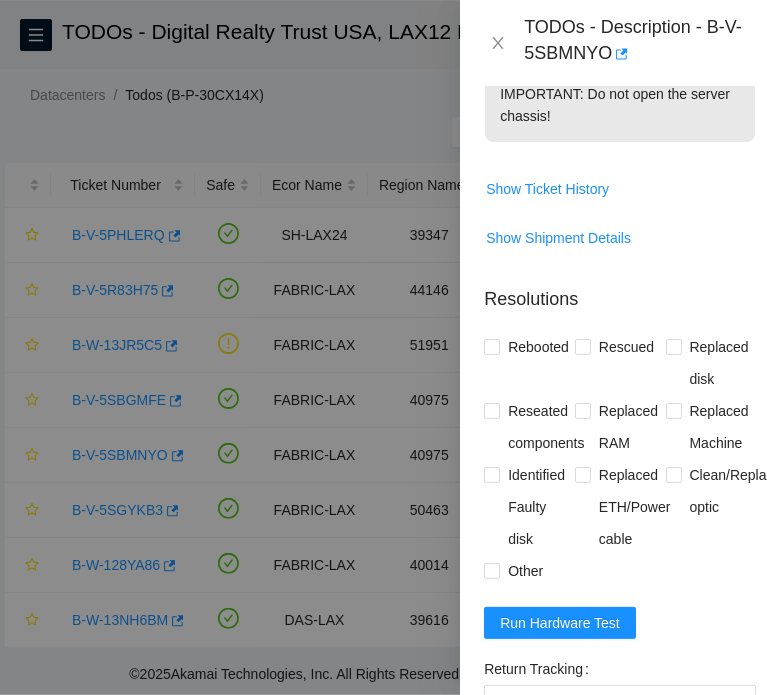 scroll, scrollTop: 1141, scrollLeft: 0, axis: vertical 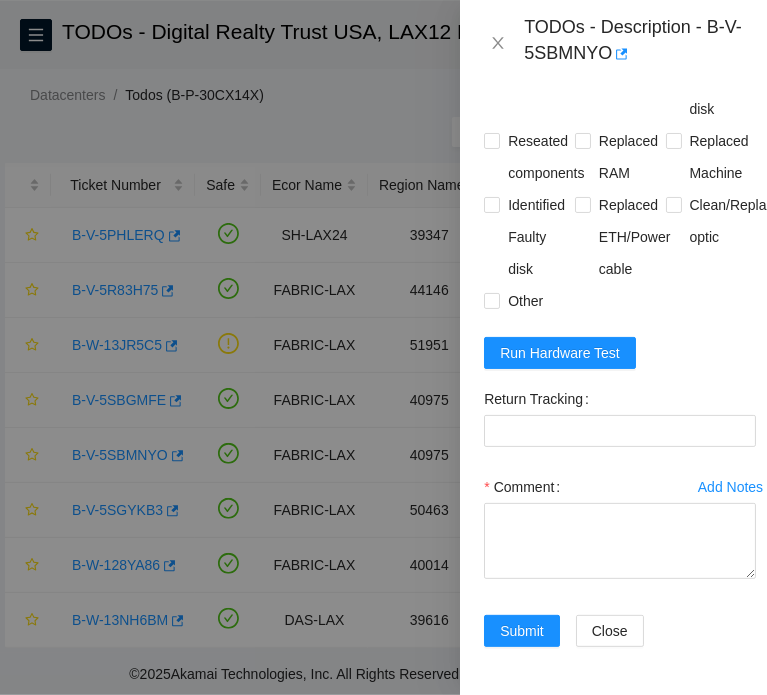 click on "Resolutions Rebooted Rescued Replaced disk Reseated components Replaced RAM Replaced Machine Identified Faulty disk Replaced ETH/Power cable Clean/Replaced optic Other Run Hardware Test Return Tracking Add Notes    Comment Submit Close" at bounding box center (620, 335) 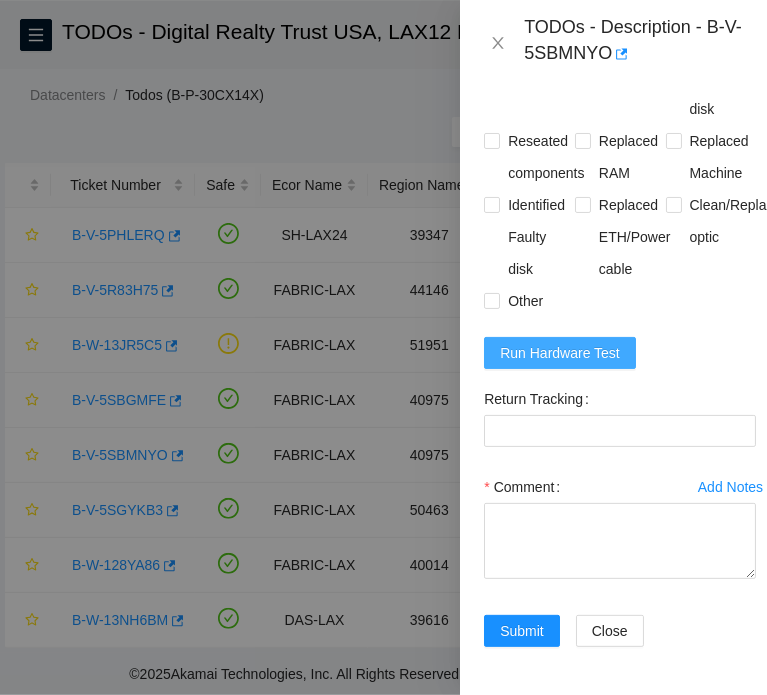 click on "Run Hardware Test" at bounding box center [560, 353] 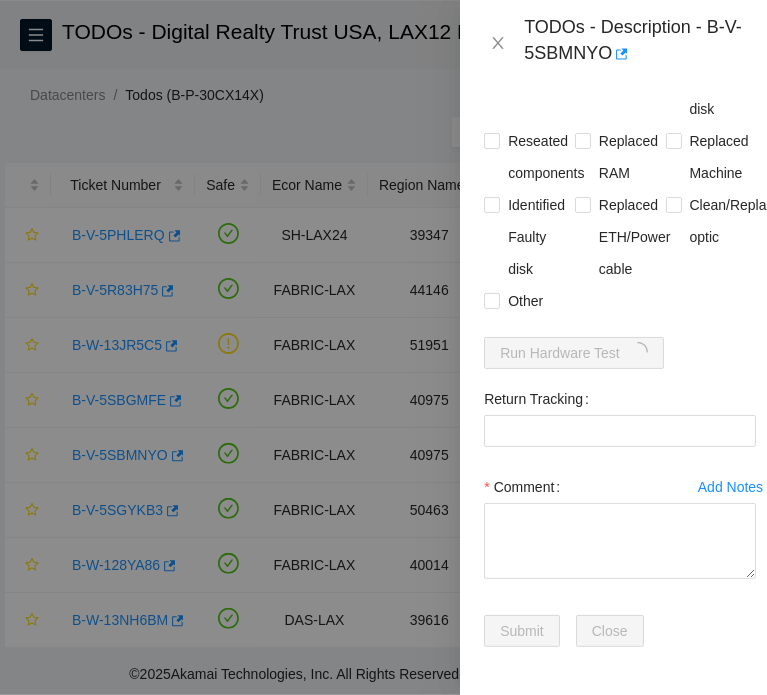 scroll, scrollTop: 941, scrollLeft: 0, axis: vertical 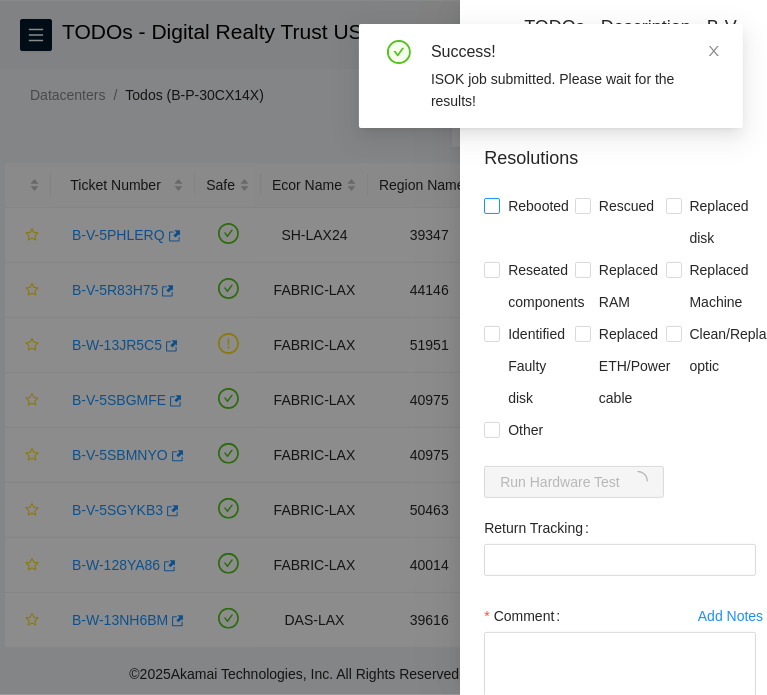 click on "Rebooted" at bounding box center (538, 206) 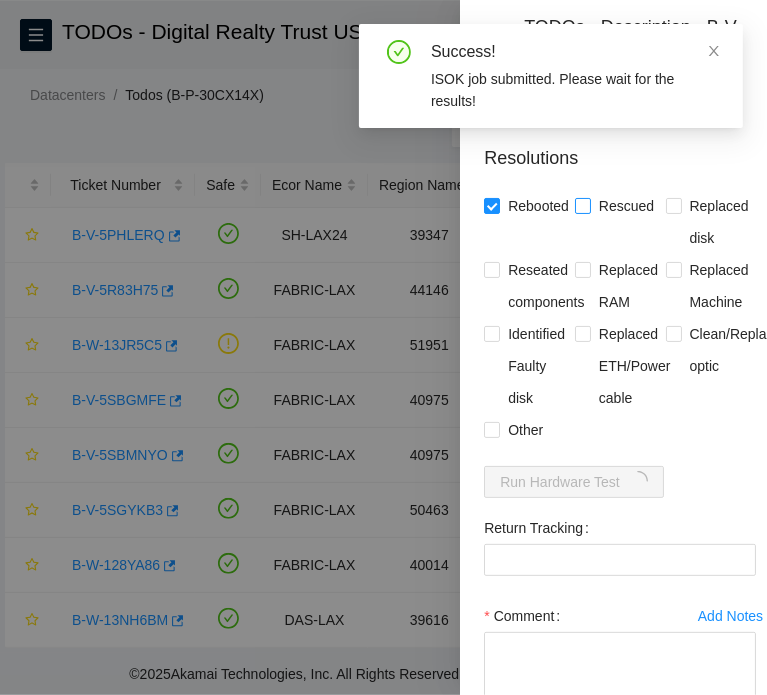 click on "Rescued" at bounding box center (626, 206) 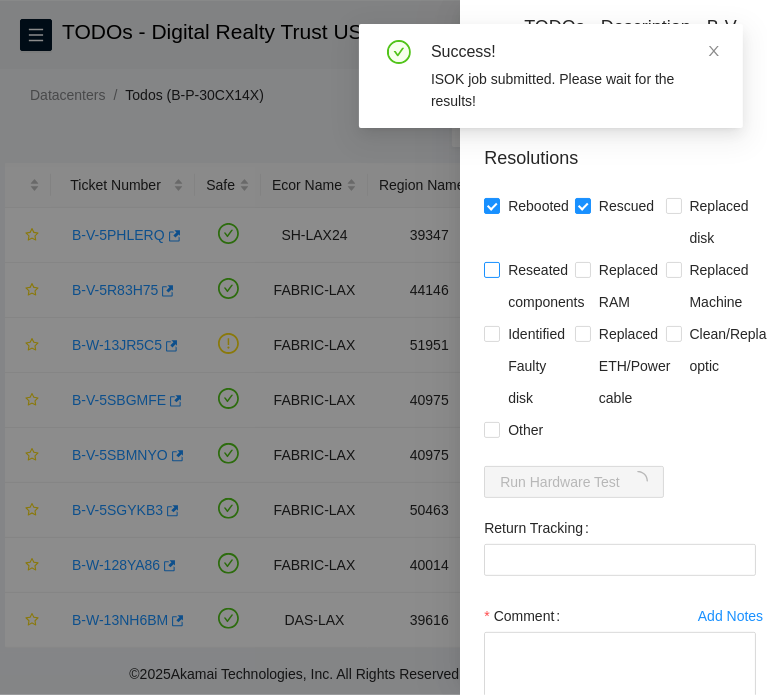 drag, startPoint x: 528, startPoint y: 332, endPoint x: 554, endPoint y: 333, distance: 26.019224 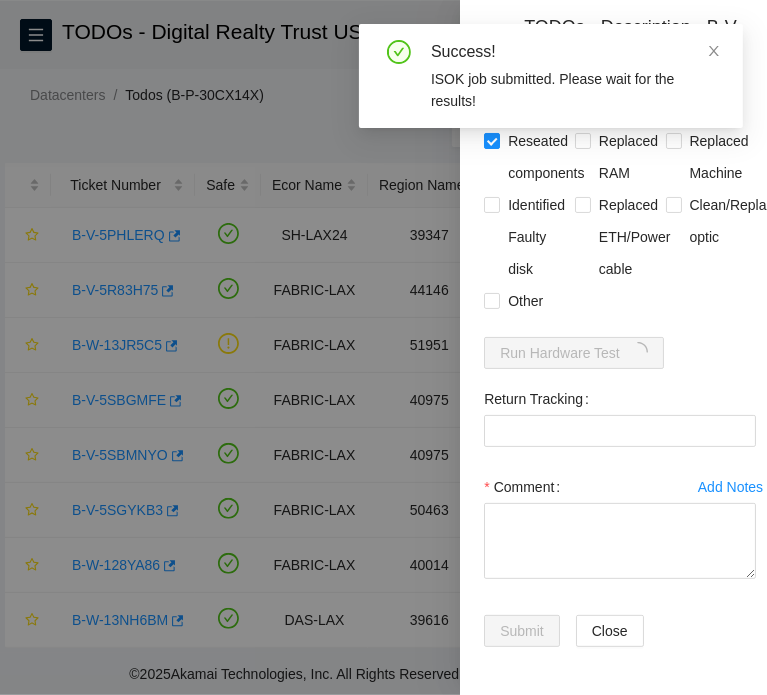 scroll, scrollTop: 1141, scrollLeft: 0, axis: vertical 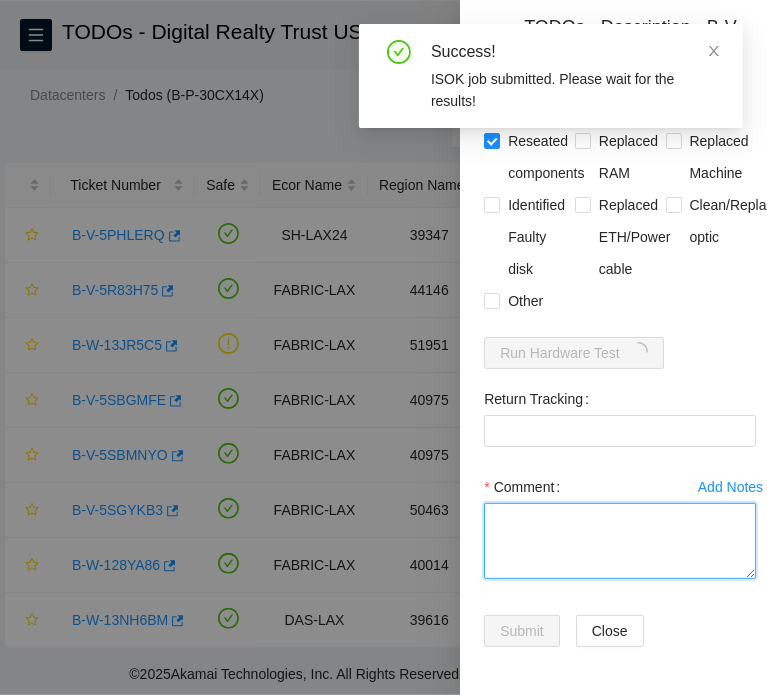 click on "Comment" at bounding box center [620, 541] 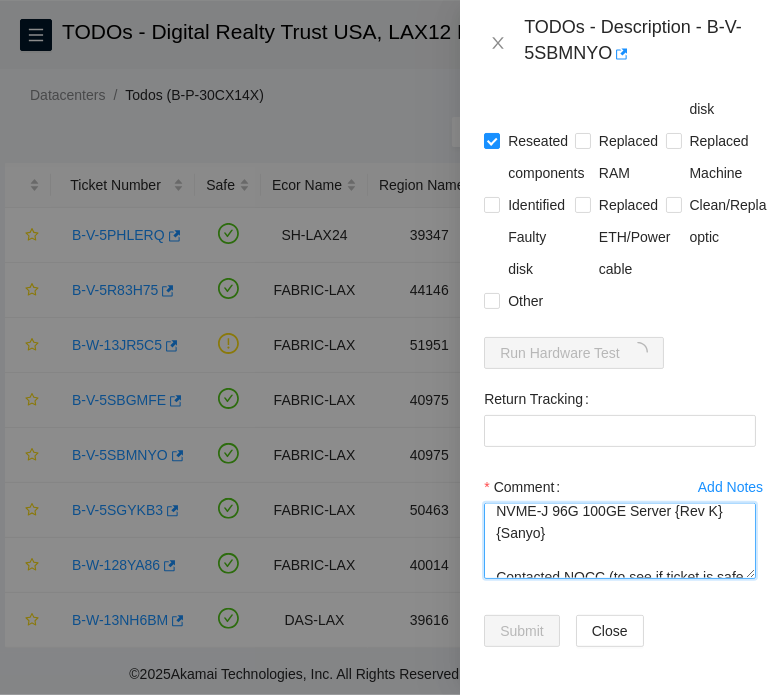 scroll, scrollTop: 0, scrollLeft: 0, axis: both 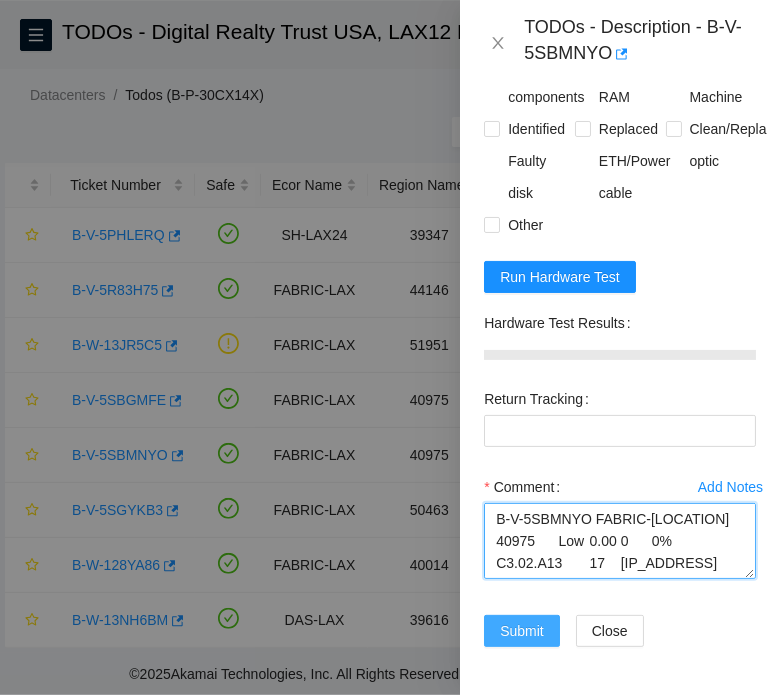 type on "B-V-5SBMNYO FABRIC-LAX	40975	Low	0.00	0	0%	C3.02.A13	17	[IP]	CT-4201104-00108	Ciara 1x7-X7p NVME-J 96G 100GE Server {Rev K}{Sanyo}
Contacted NOCC (to see if ticket is safe to work on)
Spoke to fshaik (Gave me permission to work on this ticket)
-Consoled in
-Confirmed machine IP and S/N:[IP]	CT-4201104-00108
-Rebooted and powered down
-Powered on
-Rescued with v. 23.0.3
-Rebooted
-ISOK:Success" 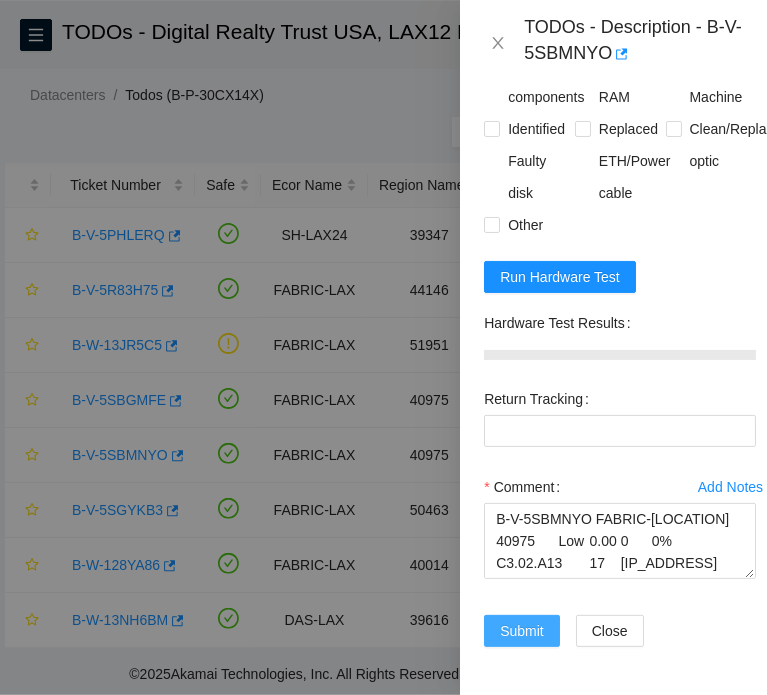 click on "Submit" at bounding box center (522, 631) 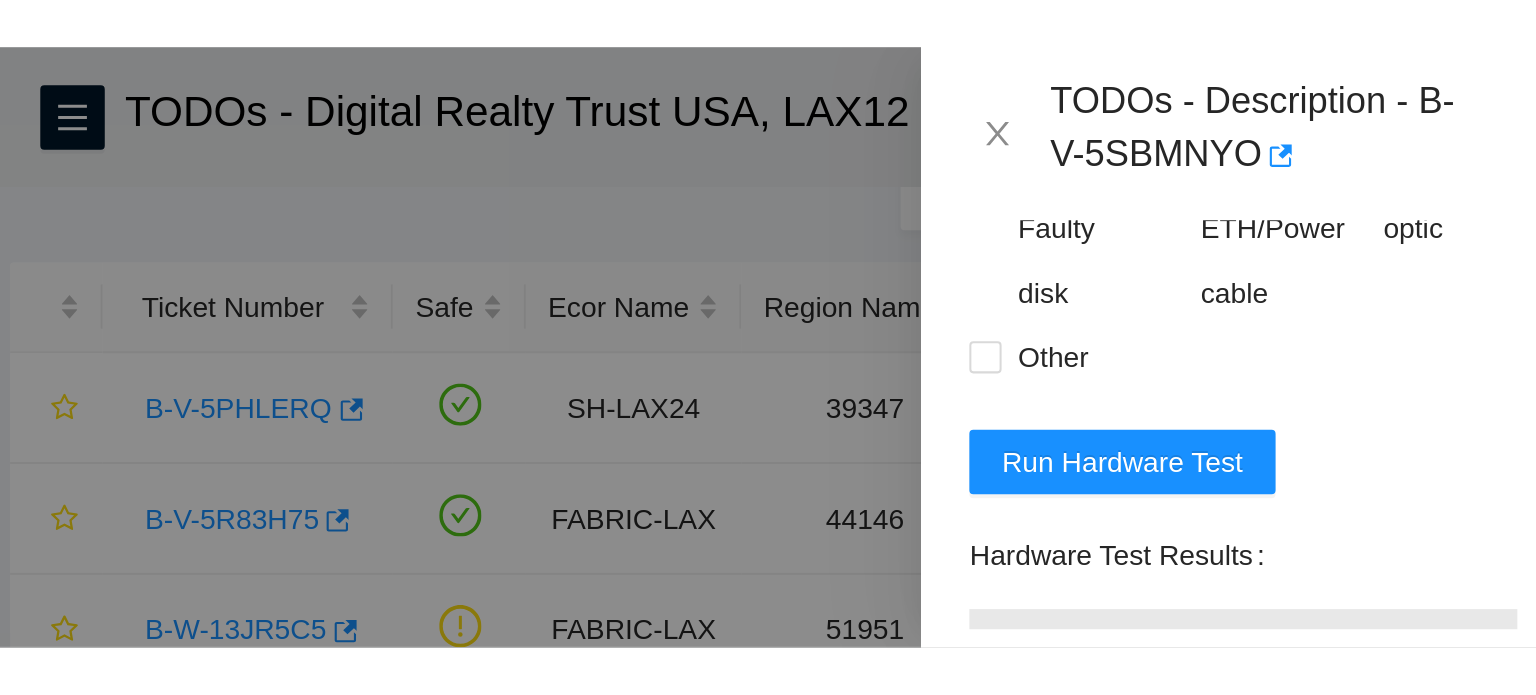 scroll, scrollTop: 35, scrollLeft: 0, axis: vertical 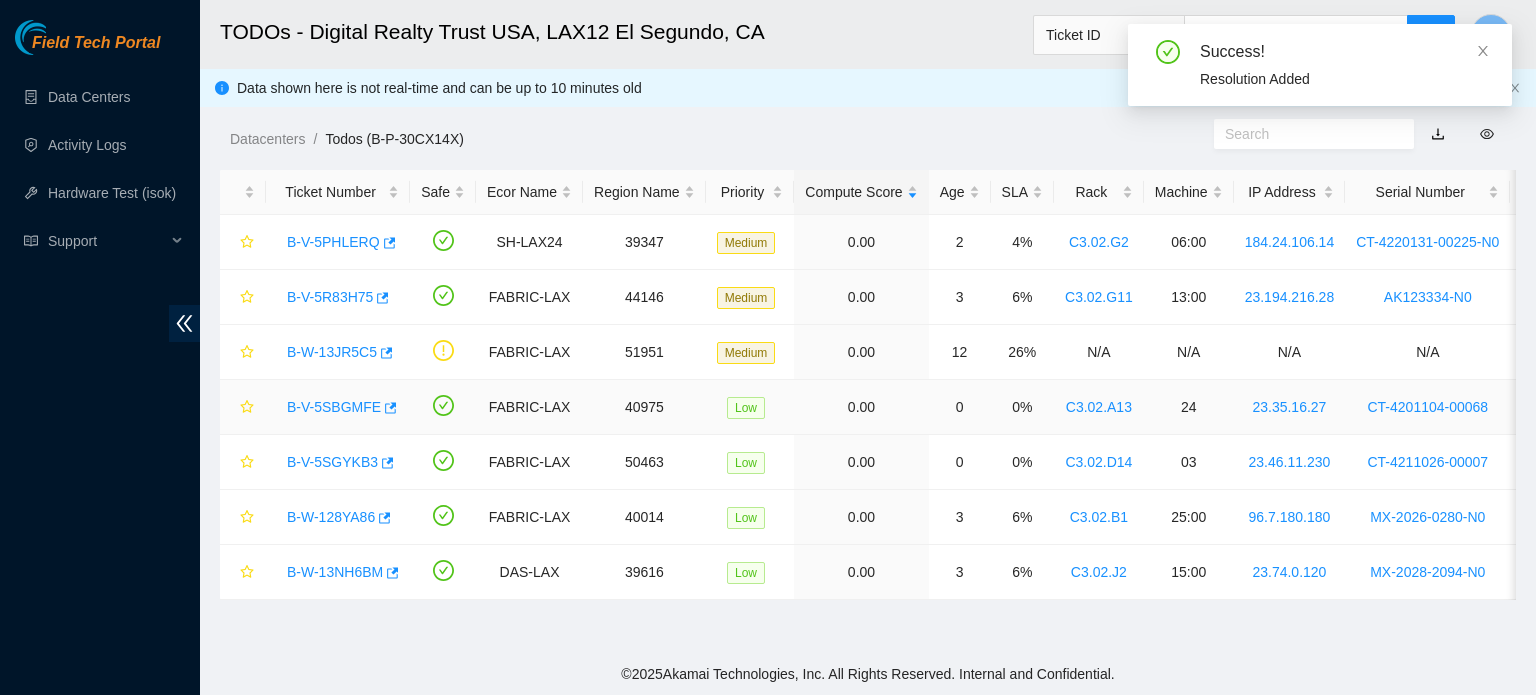 click on "B-V-5SBGMFE" at bounding box center [334, 407] 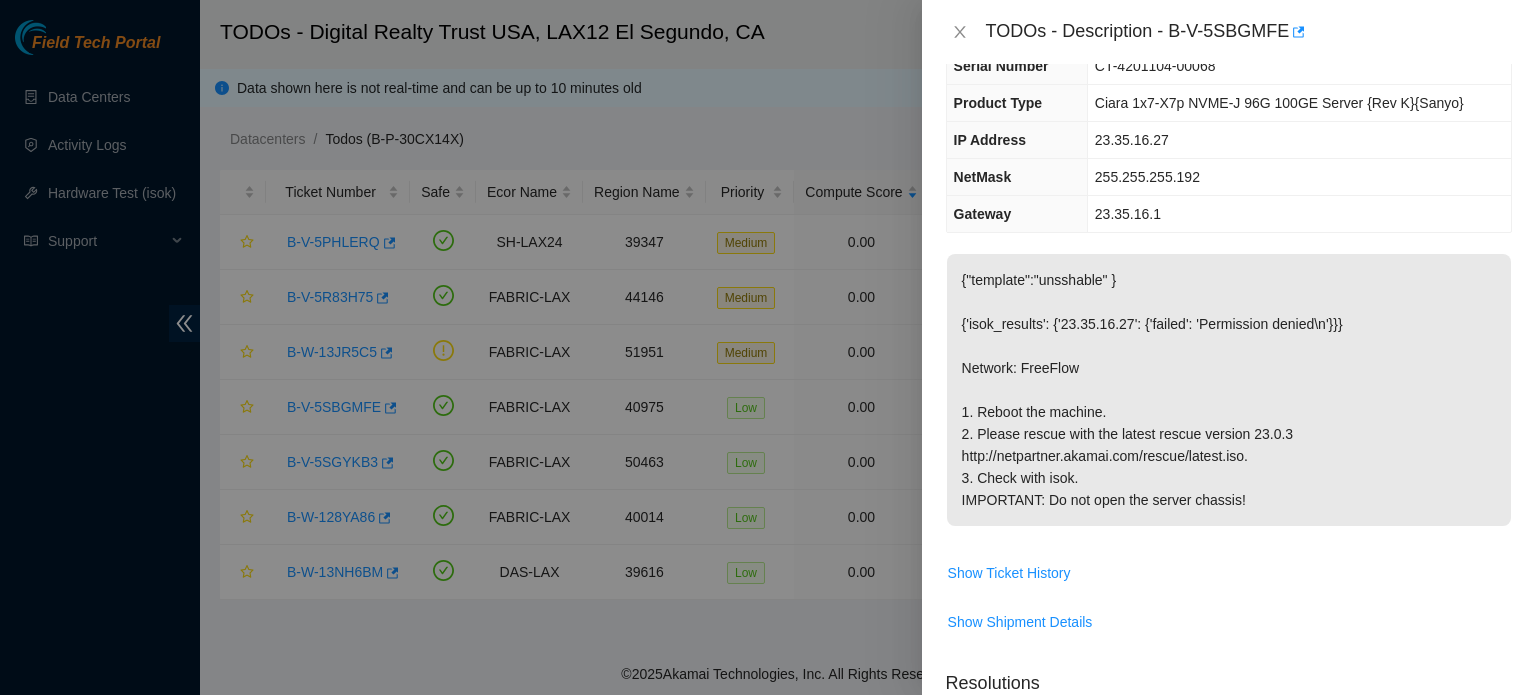 scroll, scrollTop: 152, scrollLeft: 0, axis: vertical 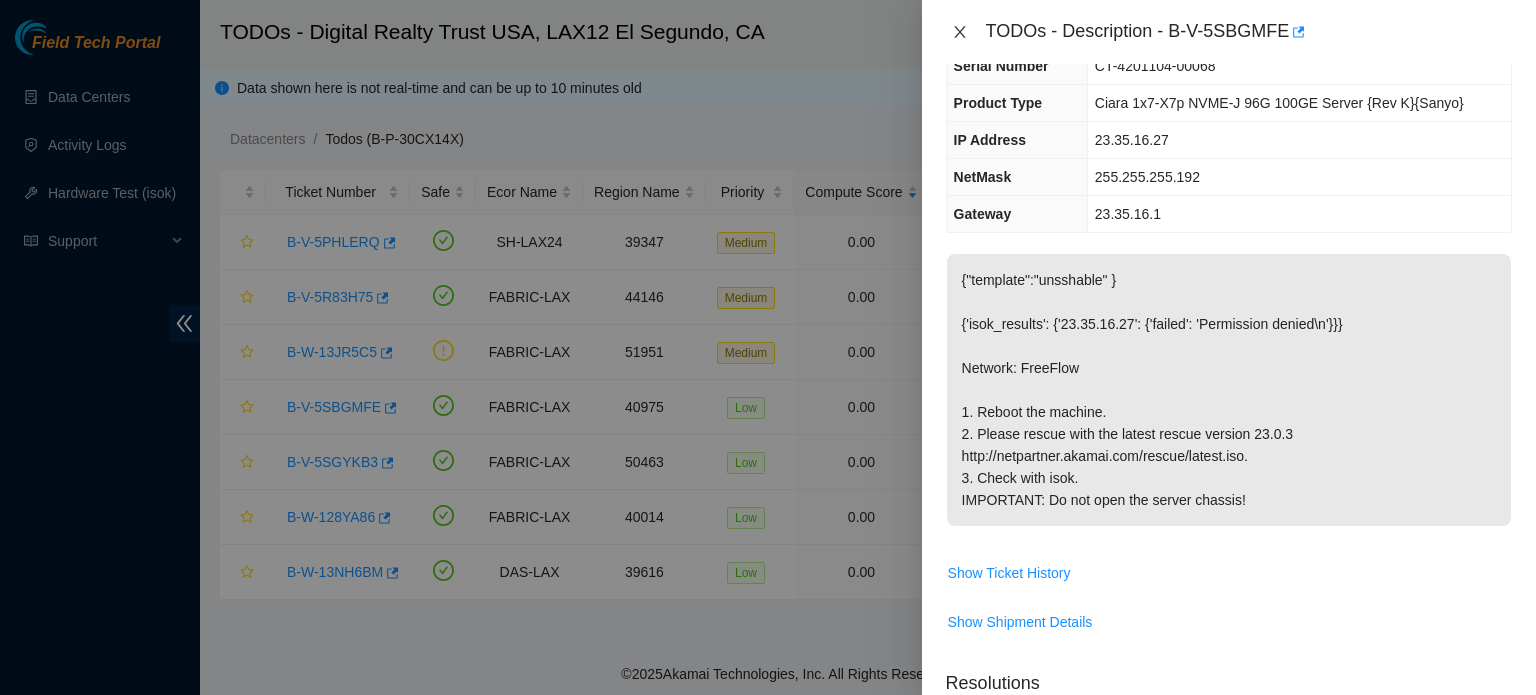 click 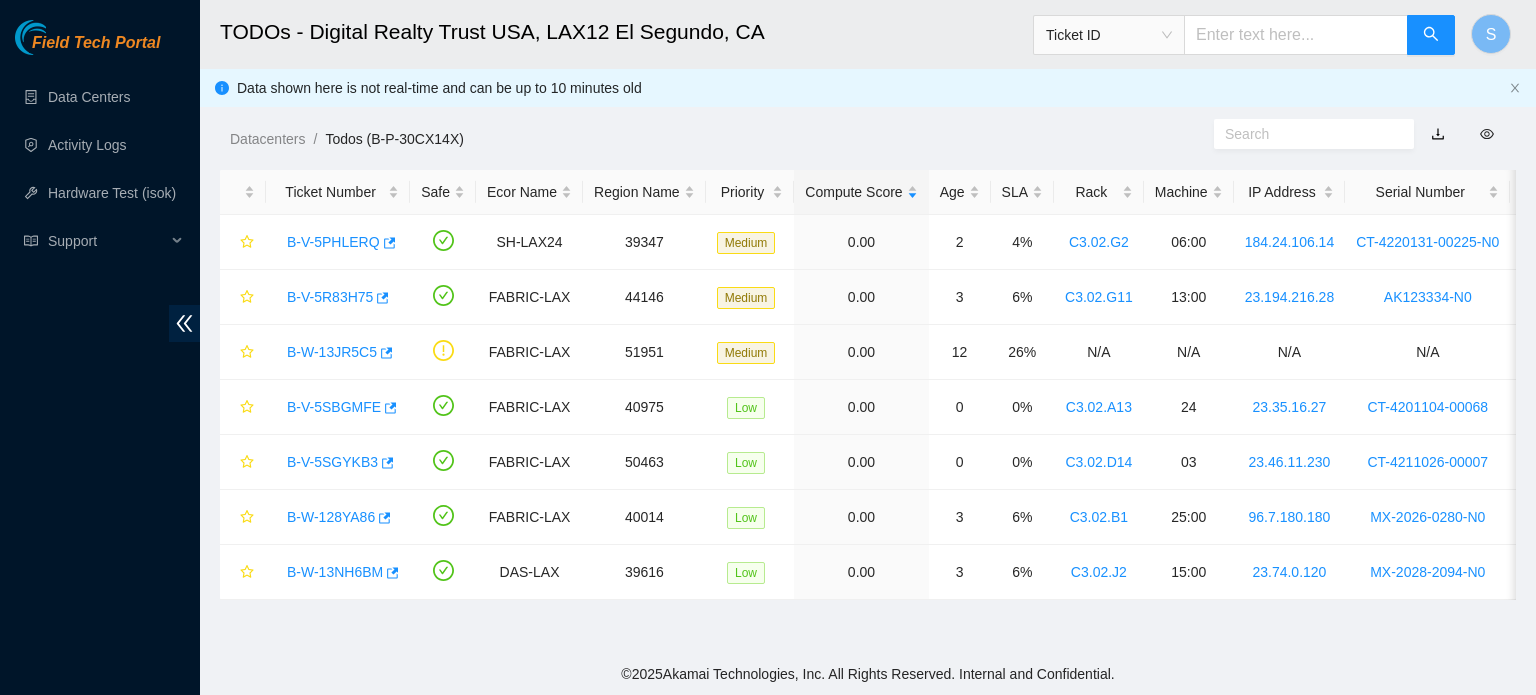 scroll, scrollTop: 217, scrollLeft: 0, axis: vertical 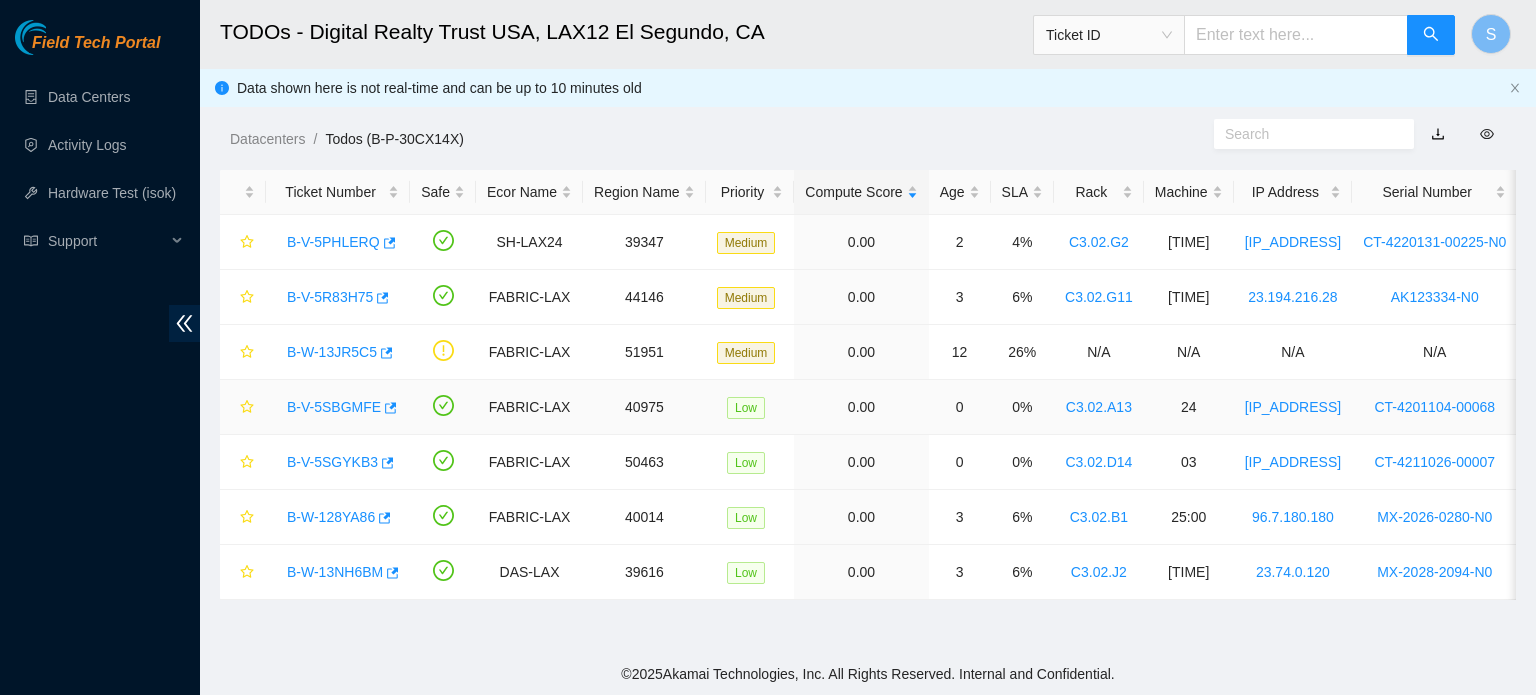 click on "B-V-5SBGMFE" at bounding box center (334, 407) 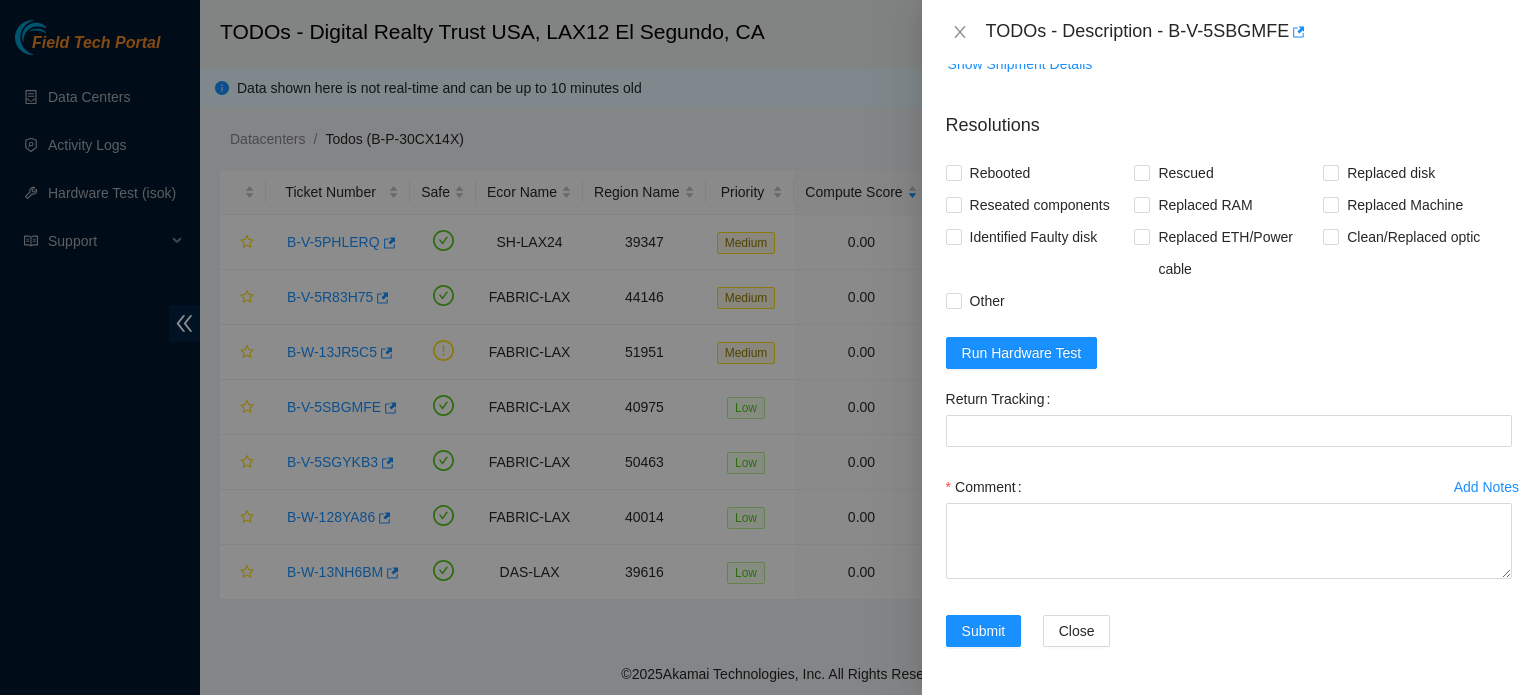 scroll, scrollTop: 752, scrollLeft: 0, axis: vertical 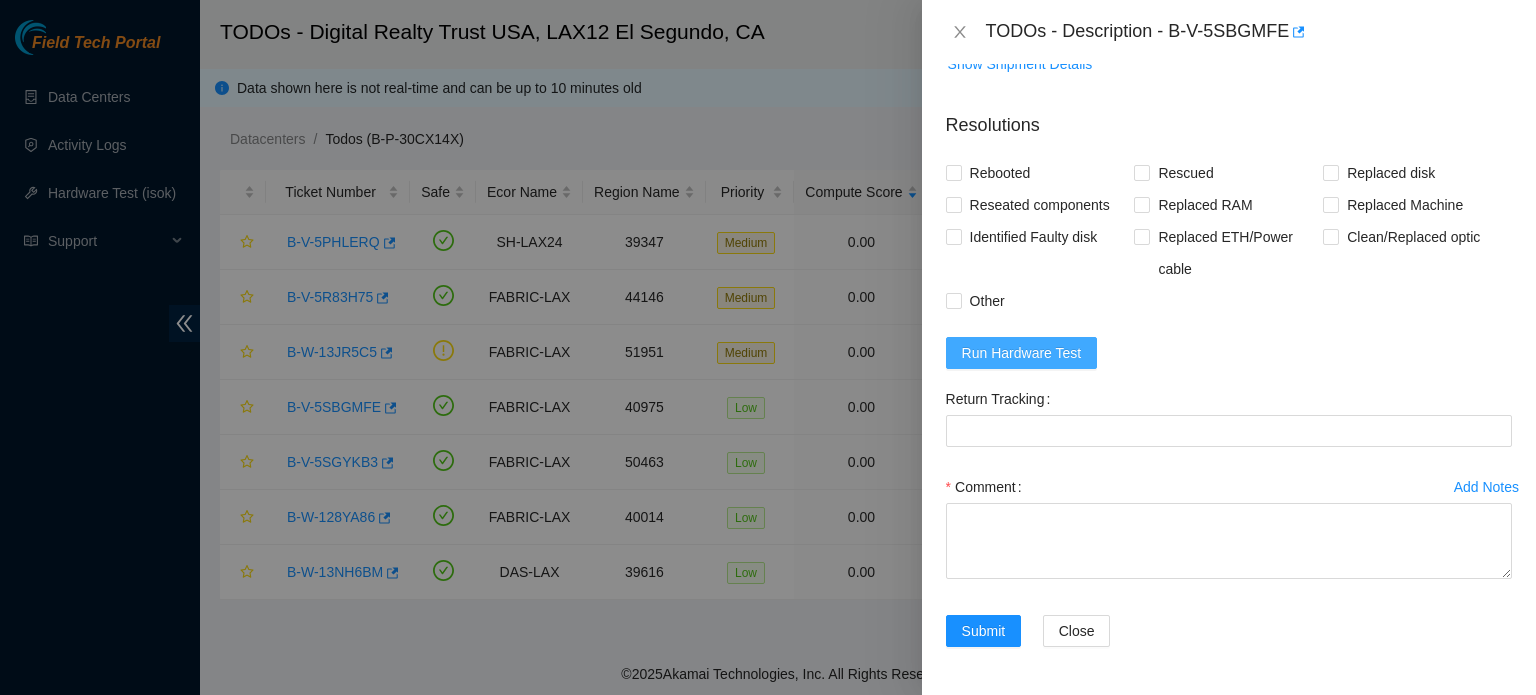 click on "Run Hardware Test" at bounding box center (1022, 353) 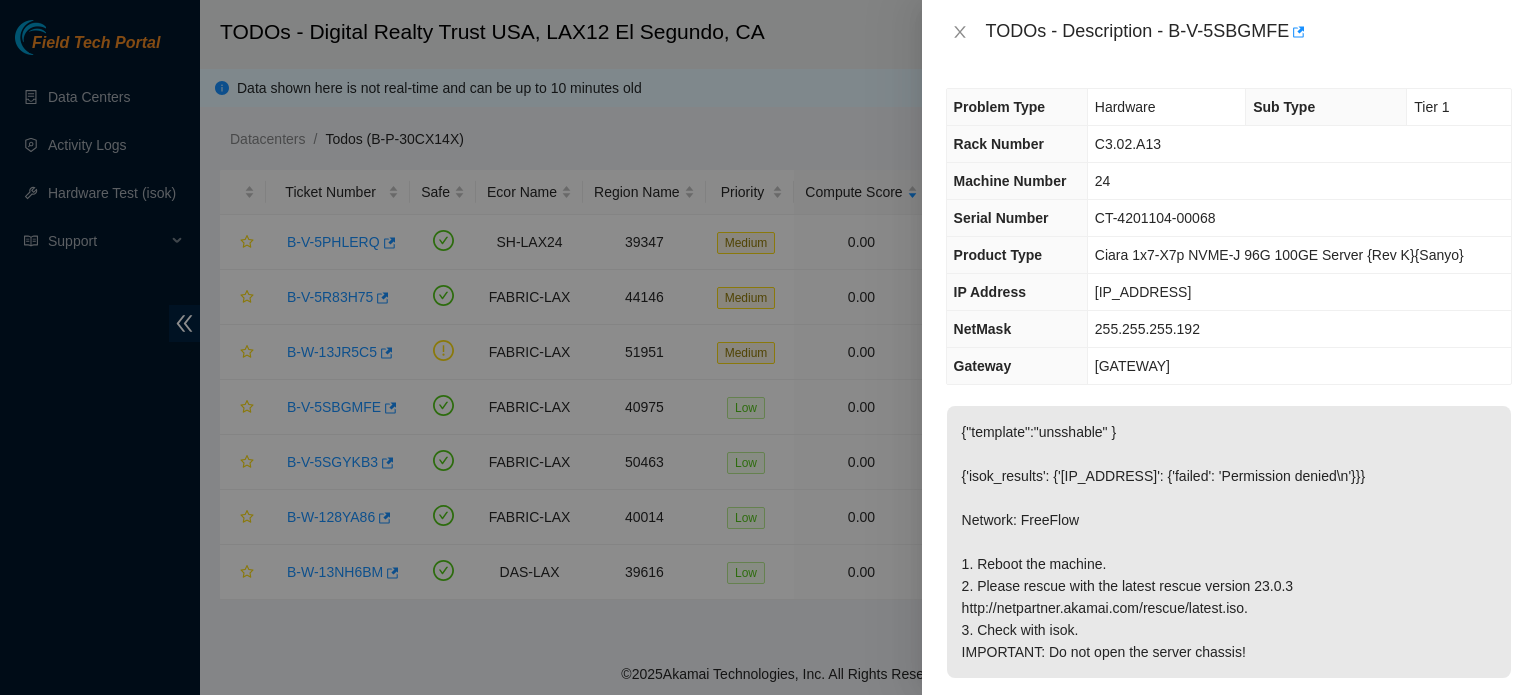 scroll, scrollTop: 400, scrollLeft: 0, axis: vertical 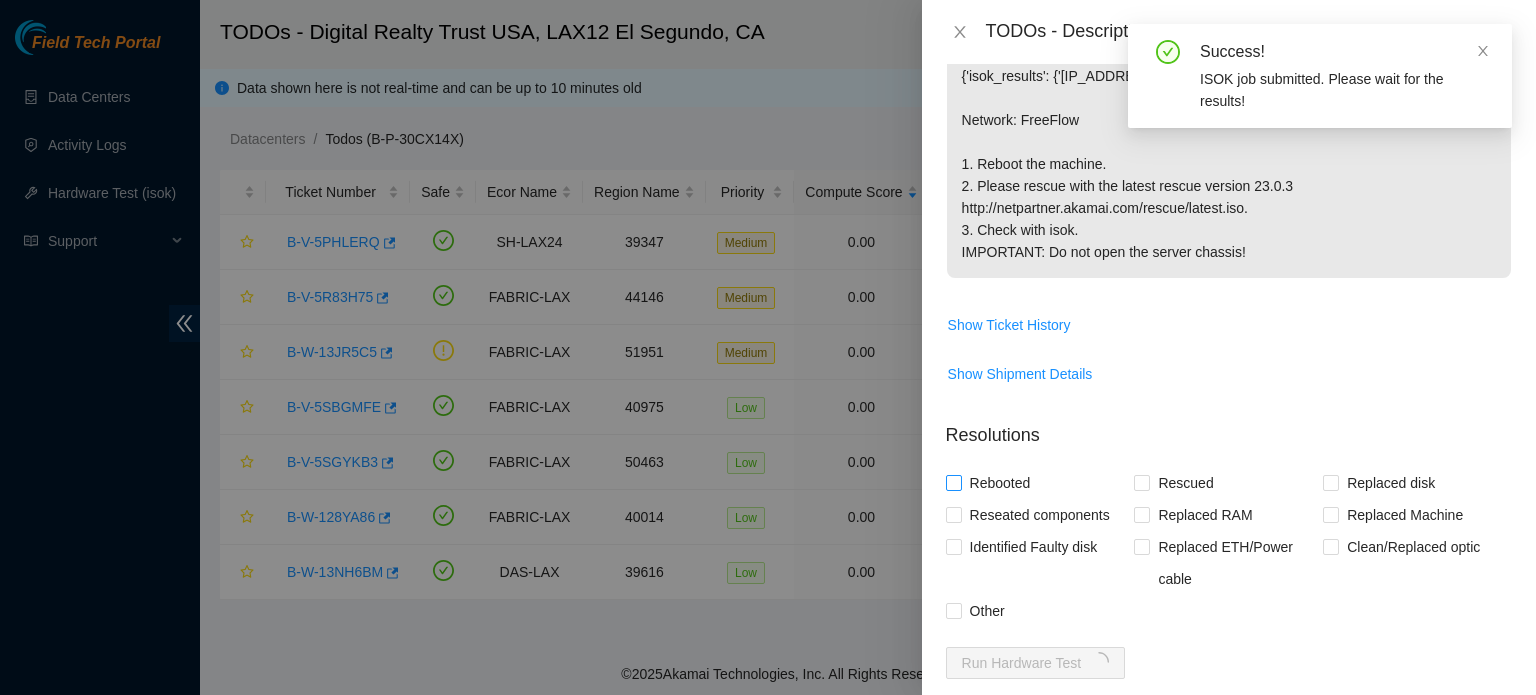 click on "Rebooted" at bounding box center [1000, 483] 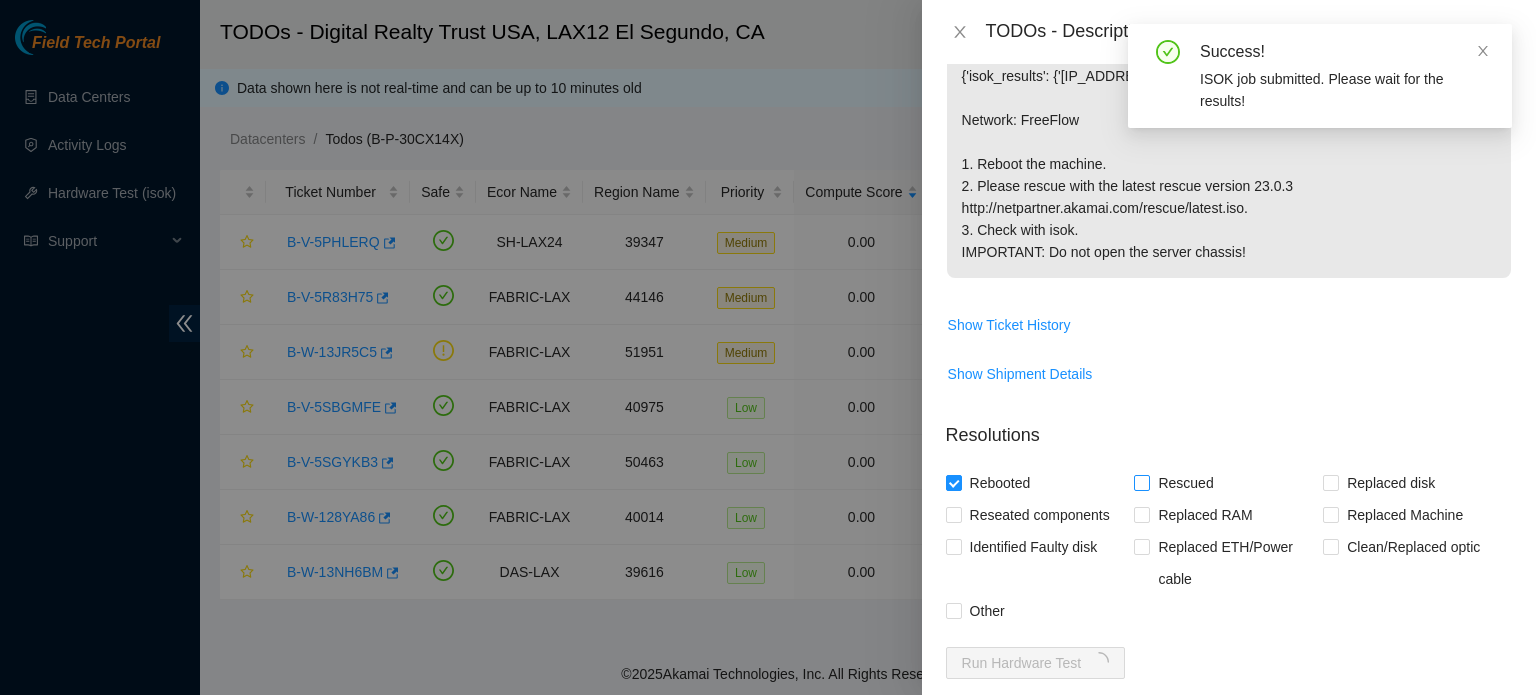drag, startPoint x: 1142, startPoint y: 522, endPoint x: 1032, endPoint y: 553, distance: 114.28473 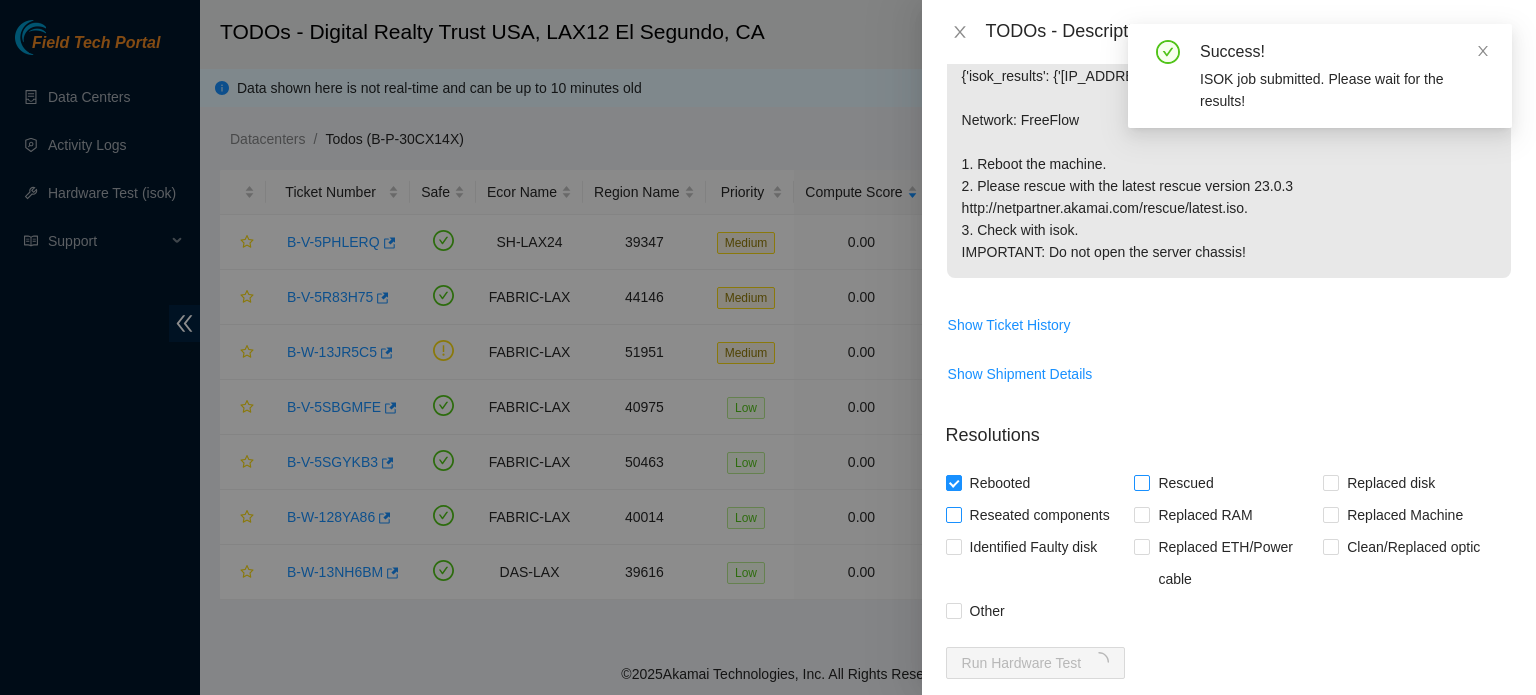 checkbox on "true" 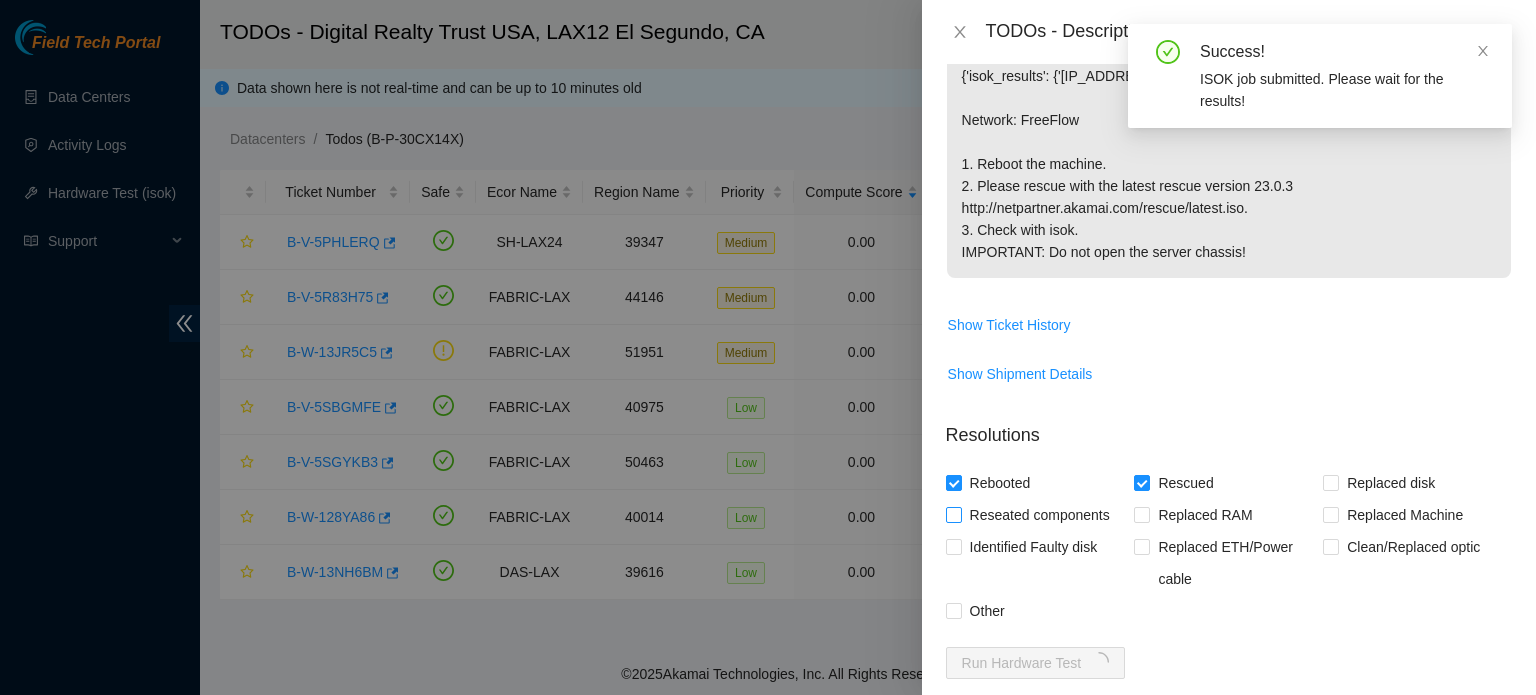 click on "Reseated components" at bounding box center (1040, 515) 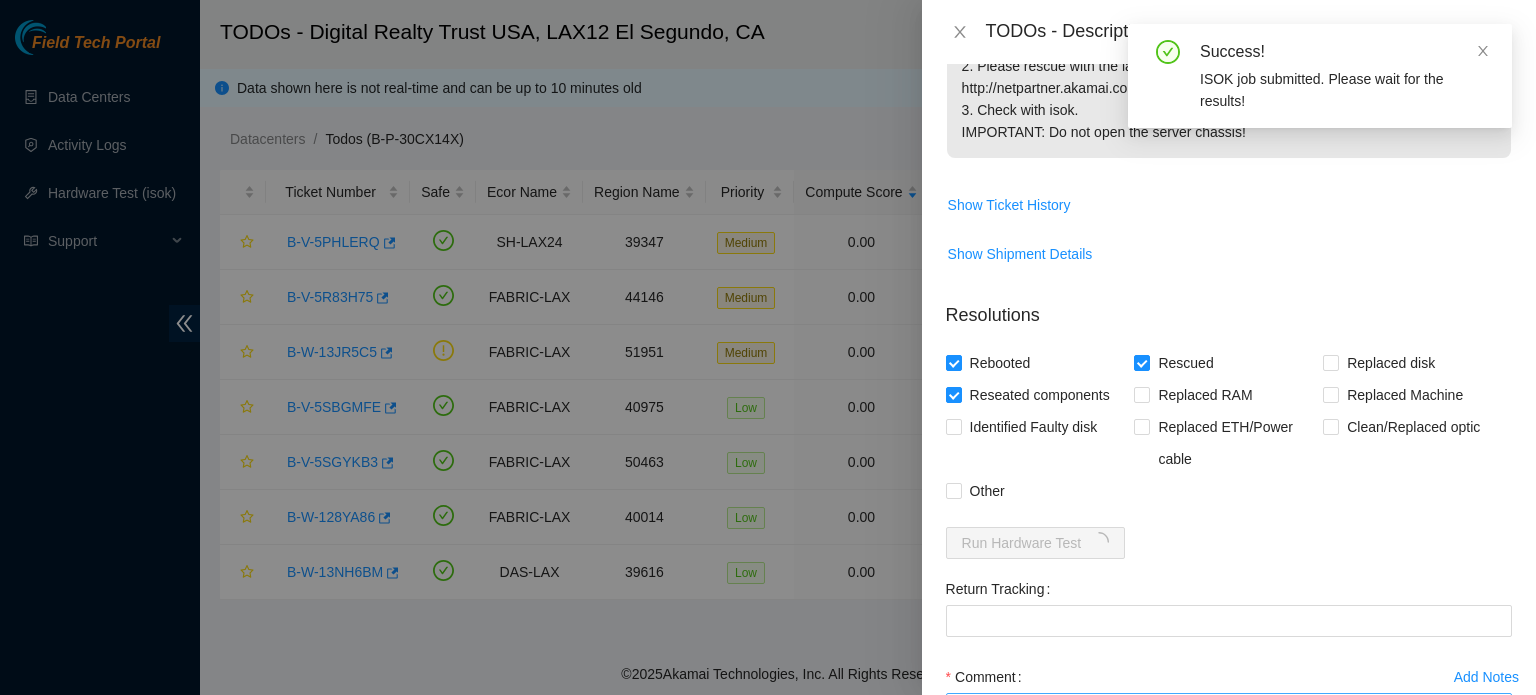 scroll, scrollTop: 752, scrollLeft: 0, axis: vertical 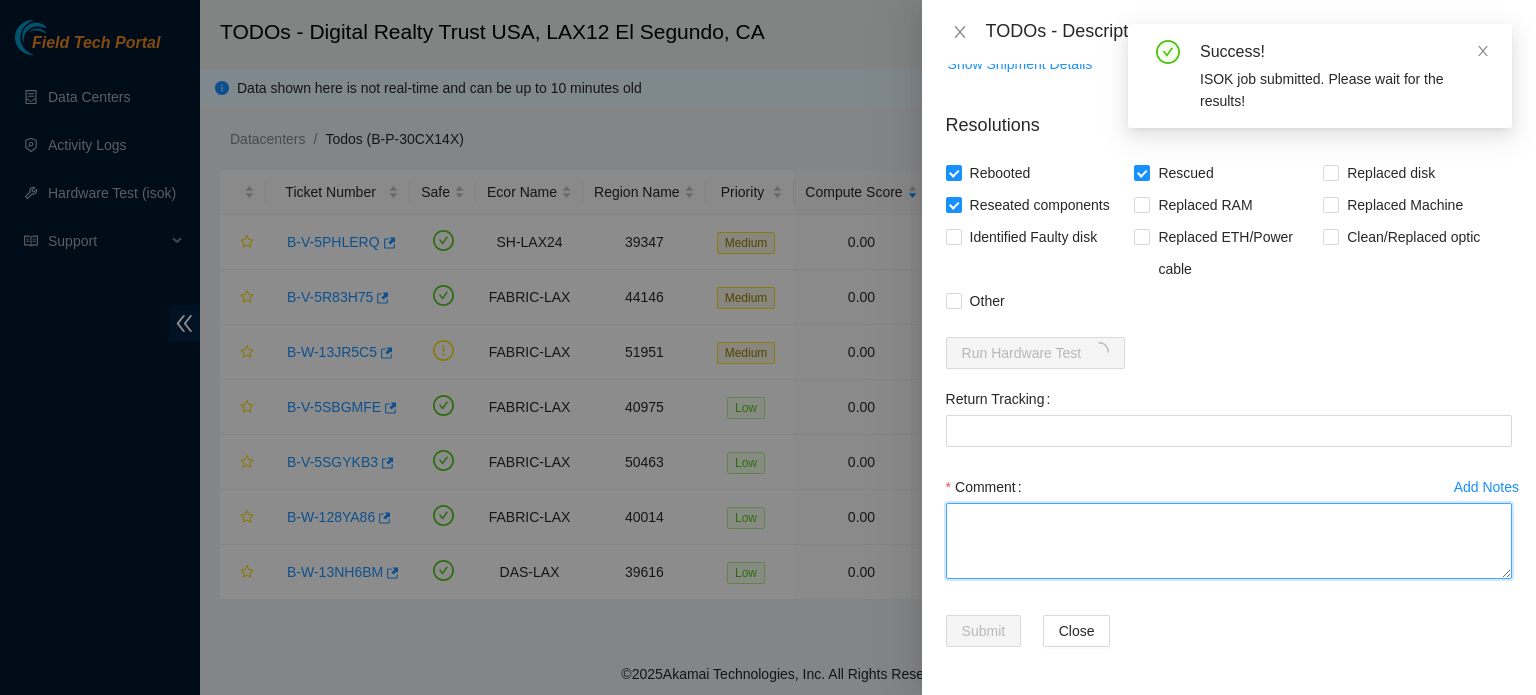 click on "Comment" at bounding box center (1229, 541) 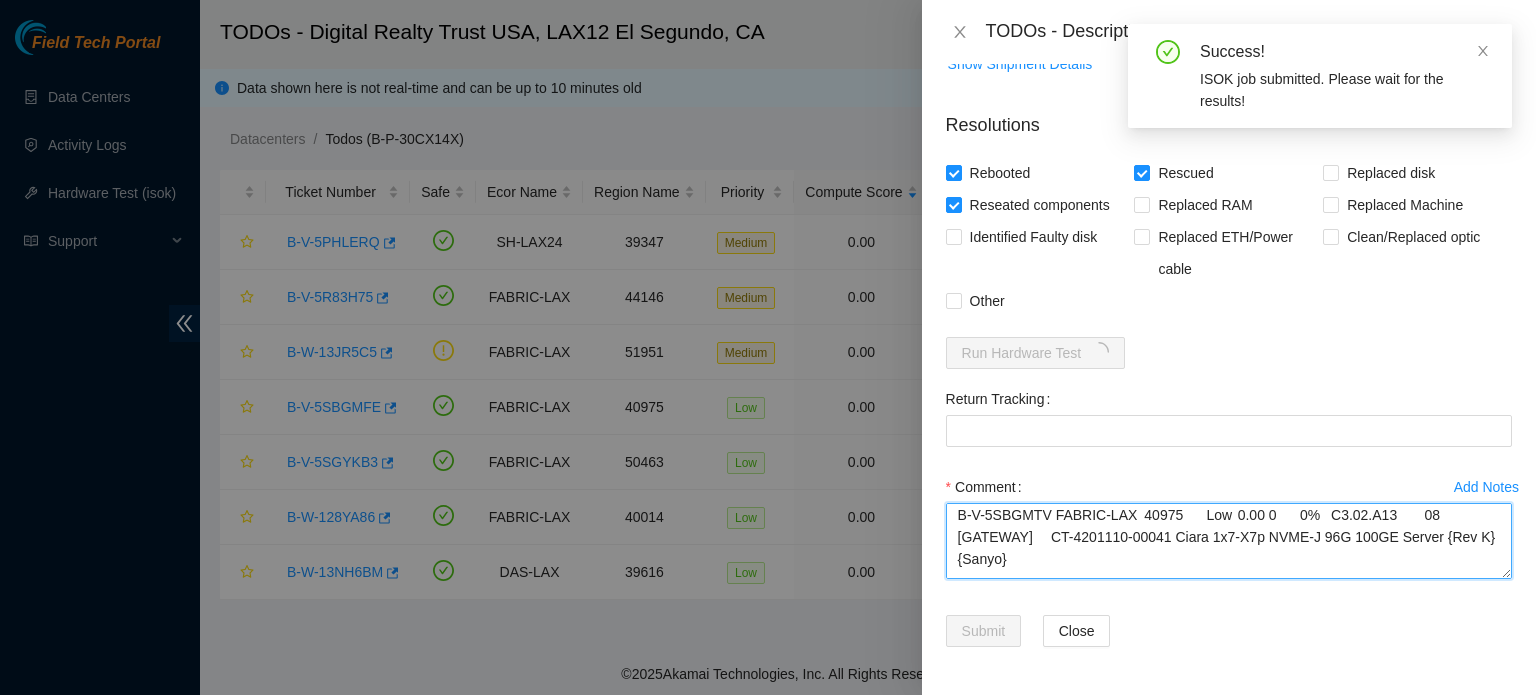 scroll, scrollTop: 0, scrollLeft: 0, axis: both 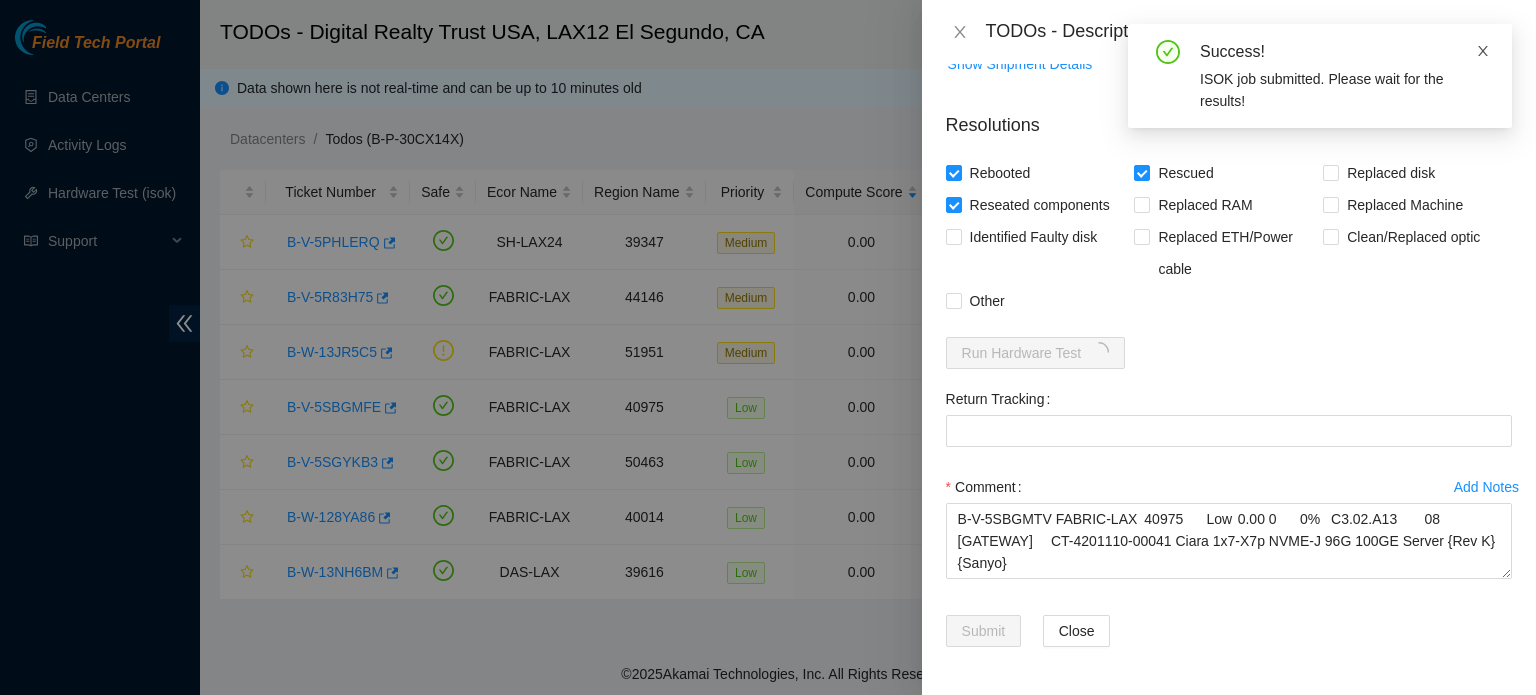 click 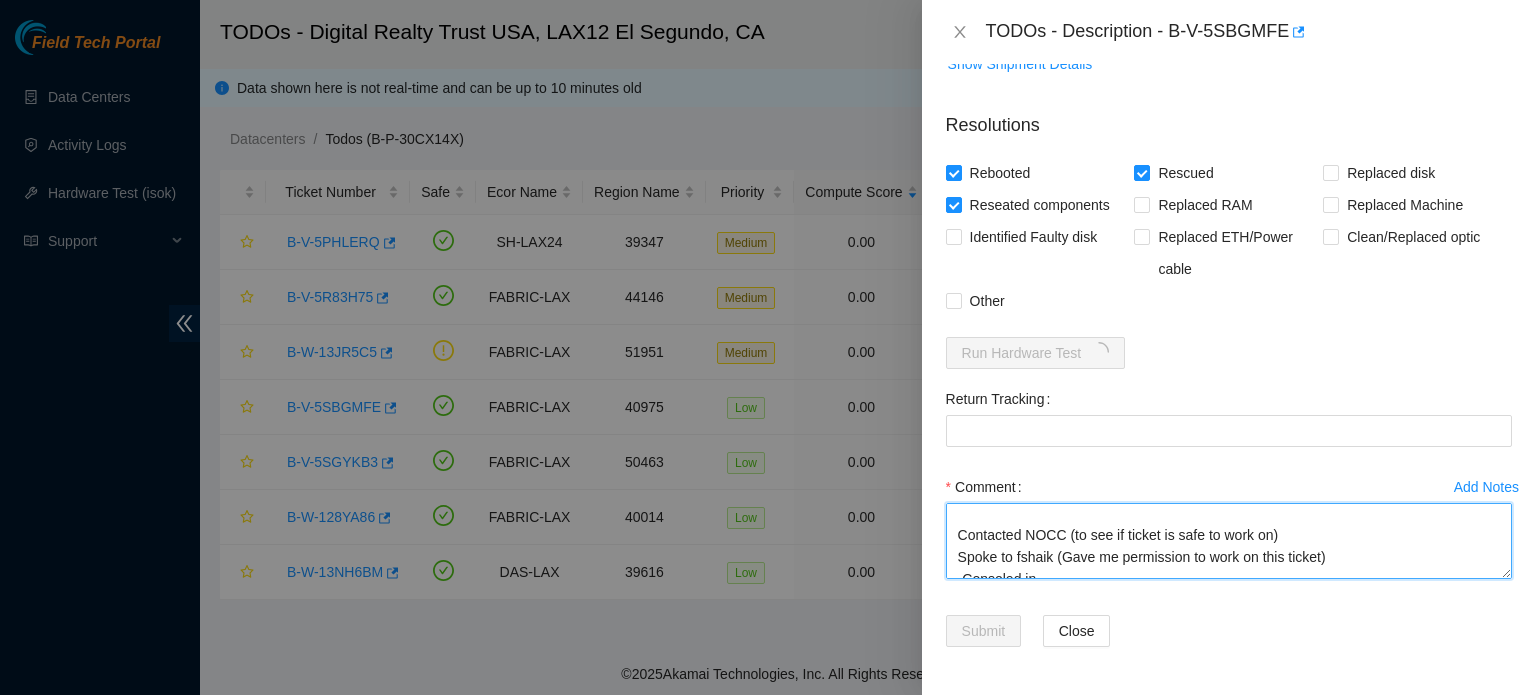 scroll, scrollTop: 0, scrollLeft: 0, axis: both 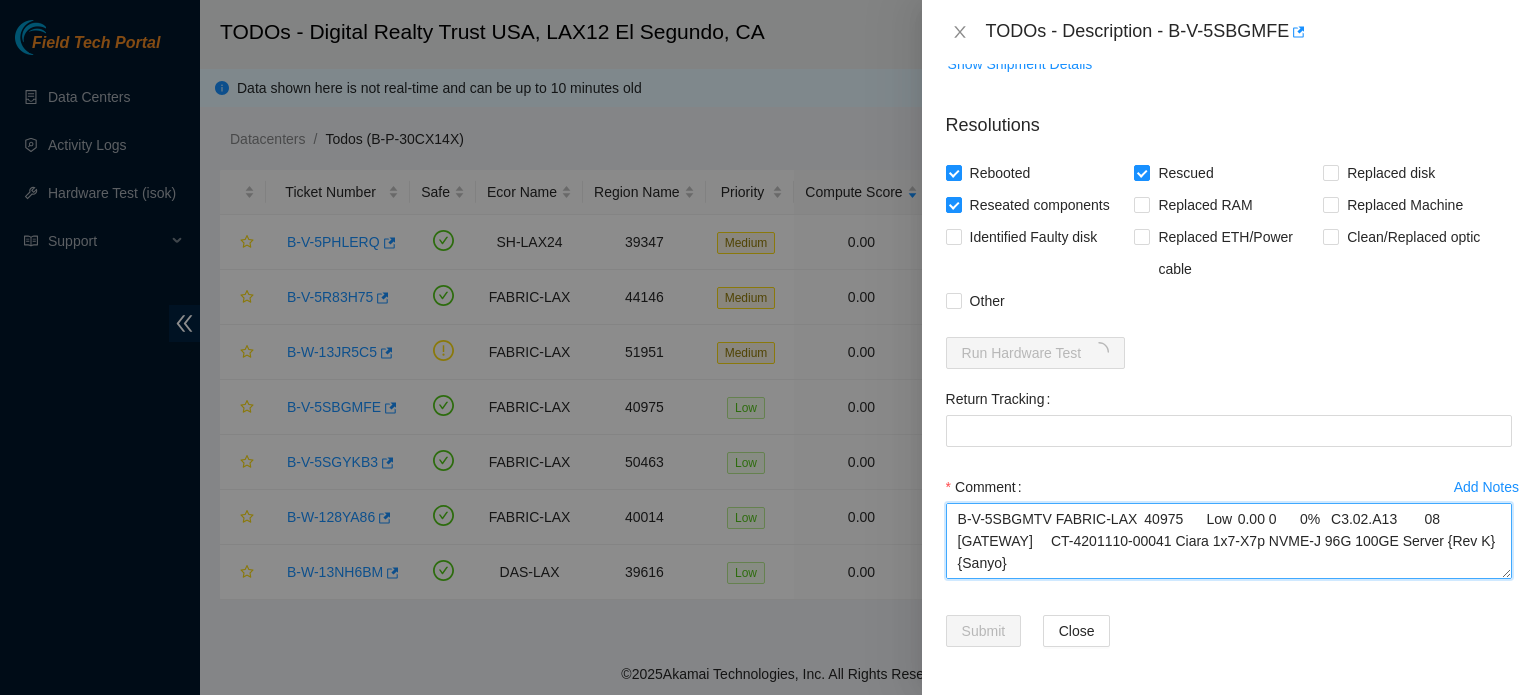 drag, startPoint x: 1074, startPoint y: 564, endPoint x: 902, endPoint y: 481, distance: 190.97905 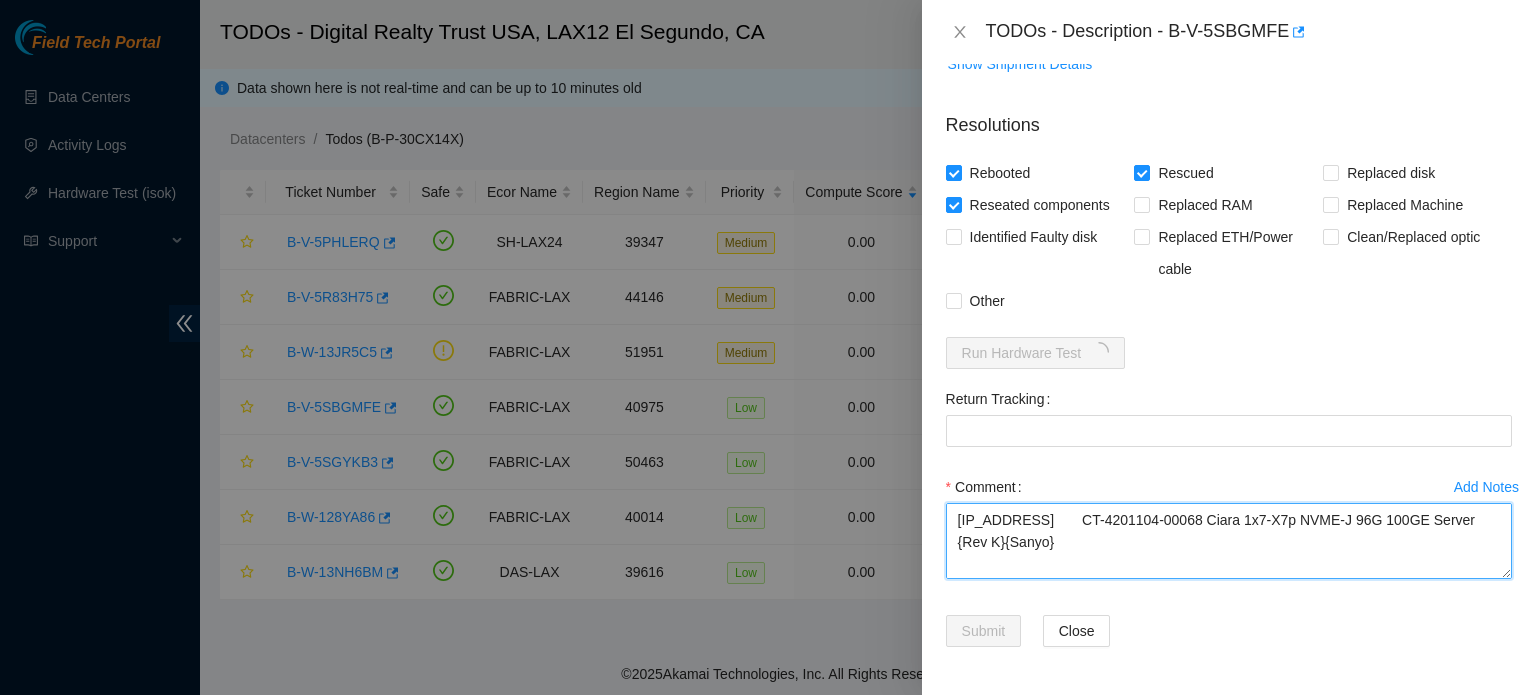 scroll, scrollTop: 0, scrollLeft: 0, axis: both 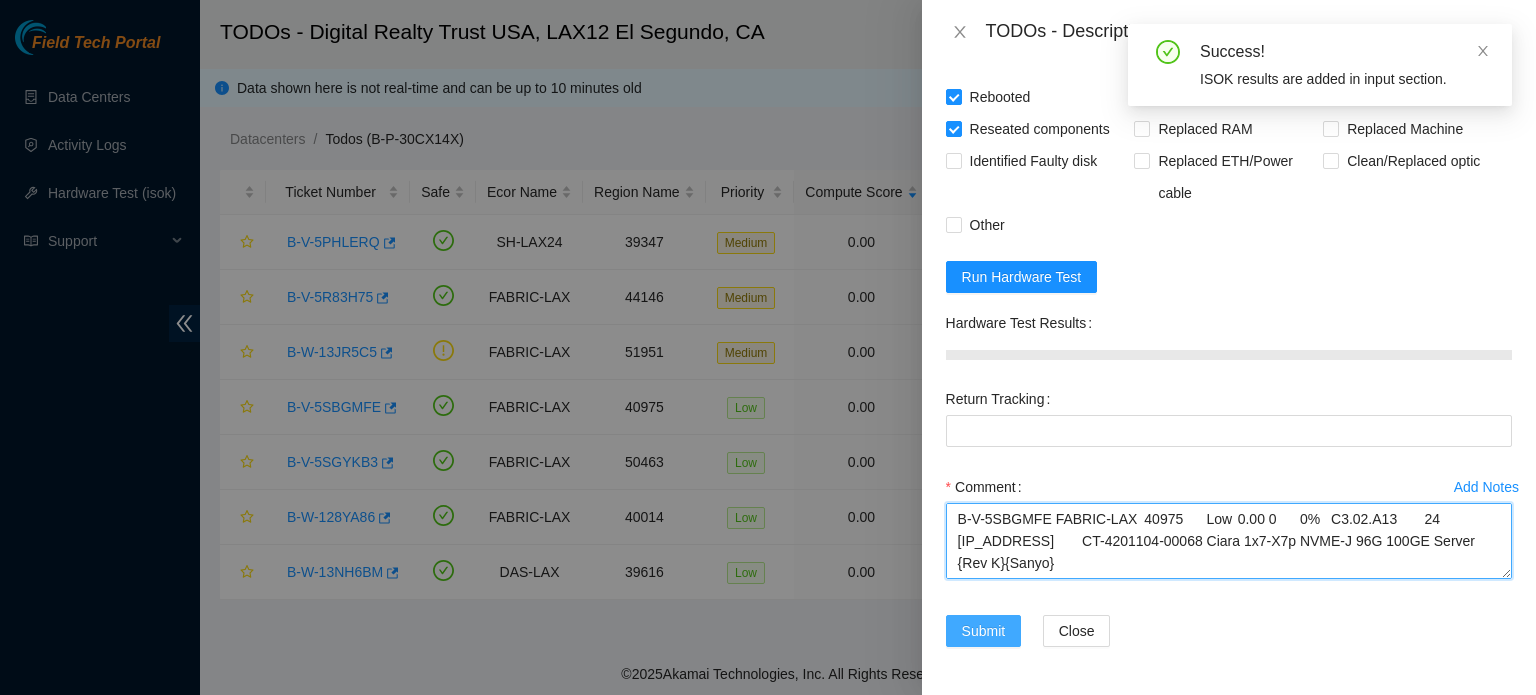 type on "B-V-5SBGMFE FABRIC-LAX	40975	Low	0.00	0	0%	C3.02.A13	24	23.35.16.27	CT-4201104-00068	Ciara 1x7-X7p NVME-J 96G 100GE Server {Rev K}{Sanyo}
Contacted NOCC (to see if ticket is safe to work on)
Spoke to fshaik (Gave me permission to work on this ticket)
-Consoled in
-Confirmed machine IP and S/N:23.35.16.27	CT-4201104
-Rebooted and powered down
-Powered on
-Rescued with v. 23.0.3
-Rebooted
-ISOK:Success" 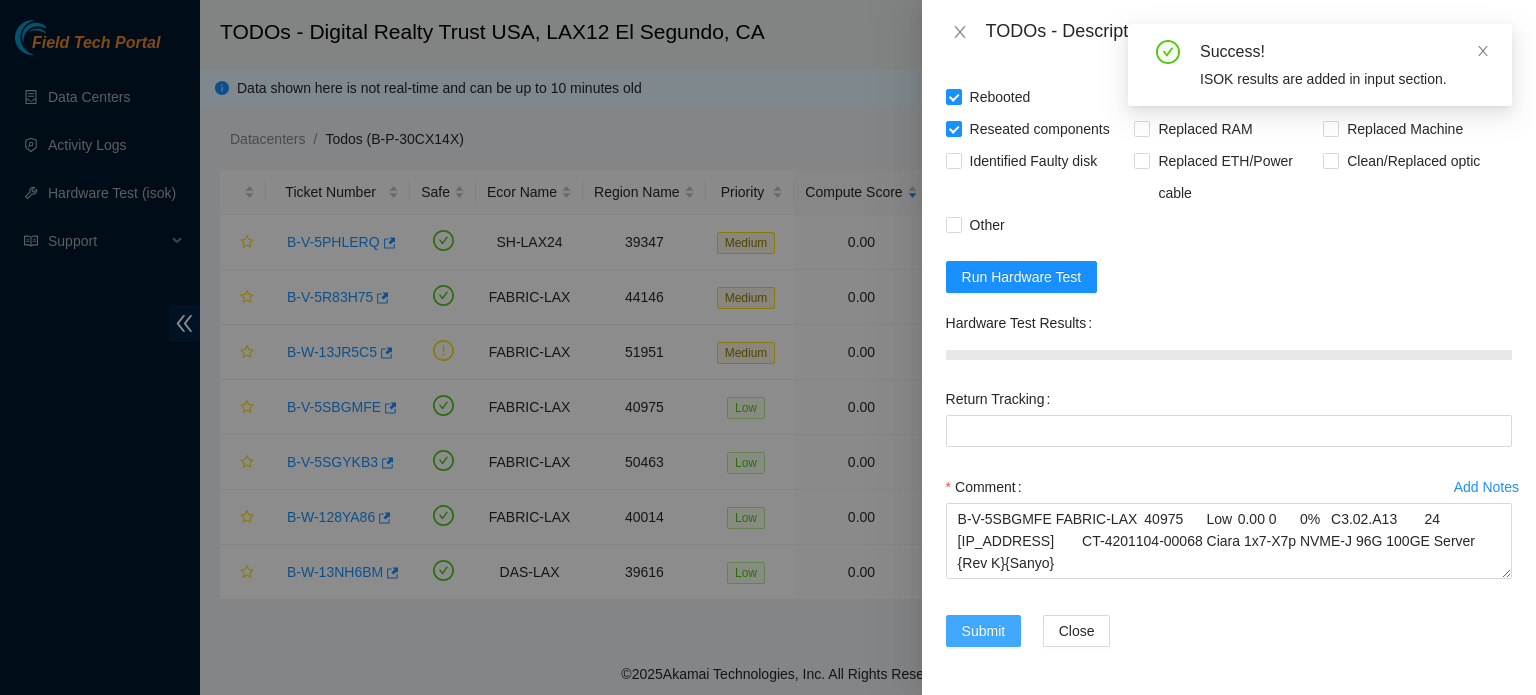 click on "Submit" at bounding box center [984, 631] 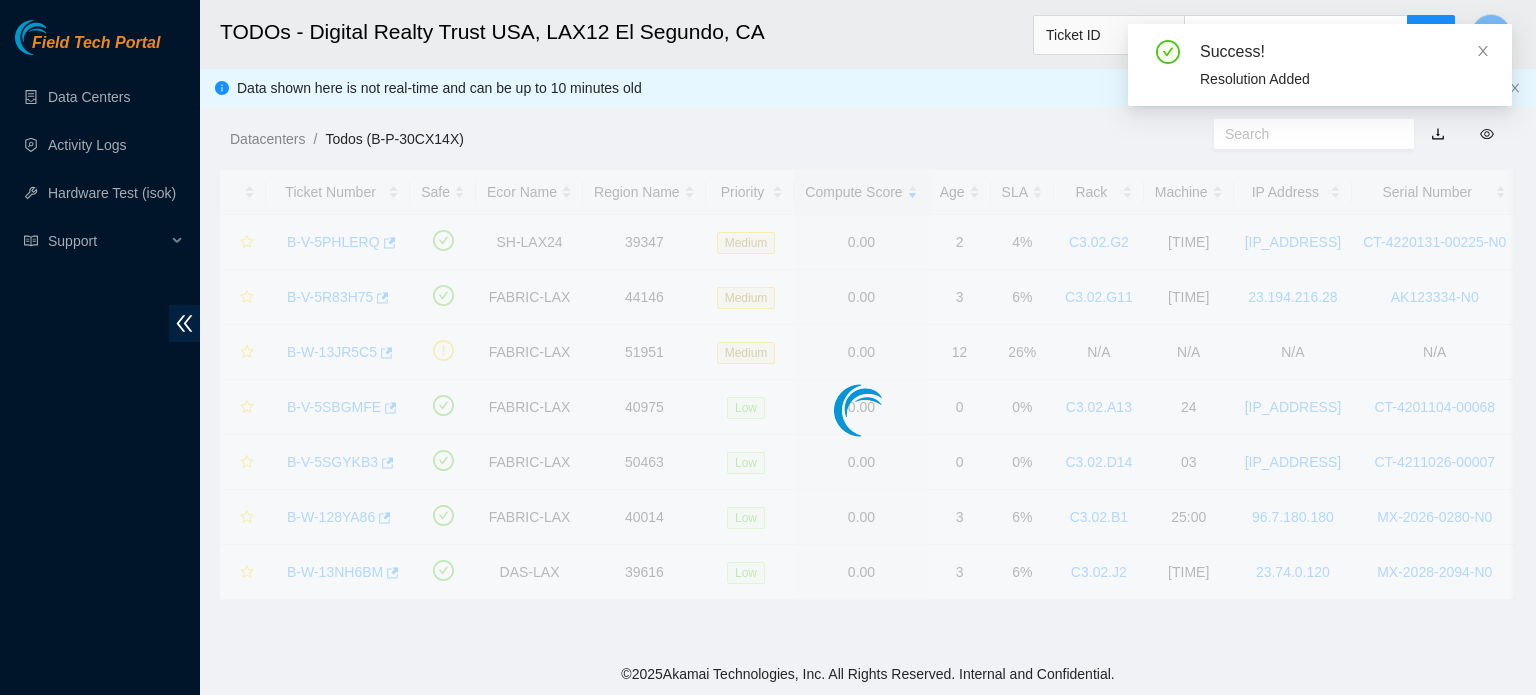 scroll, scrollTop: 549, scrollLeft: 0, axis: vertical 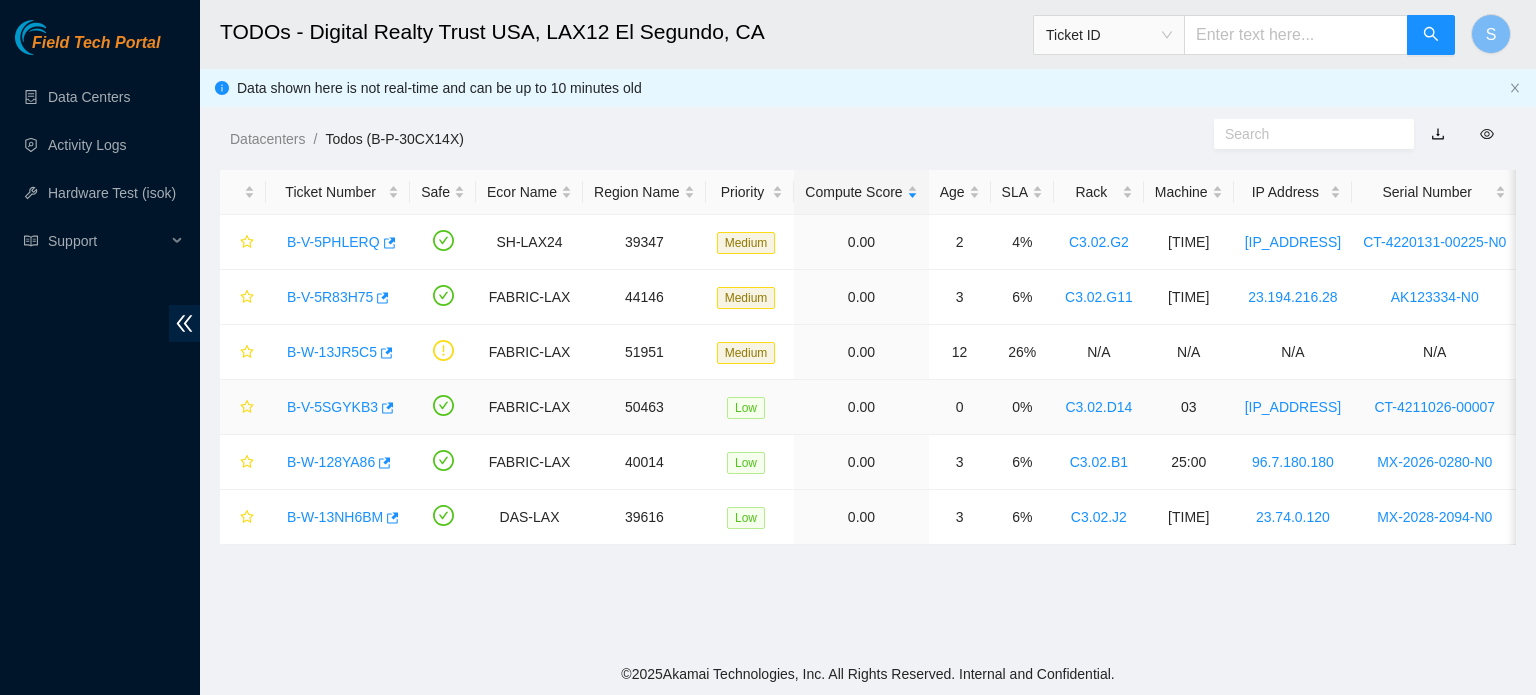 click on "B-V-5SGYKB3" at bounding box center [332, 407] 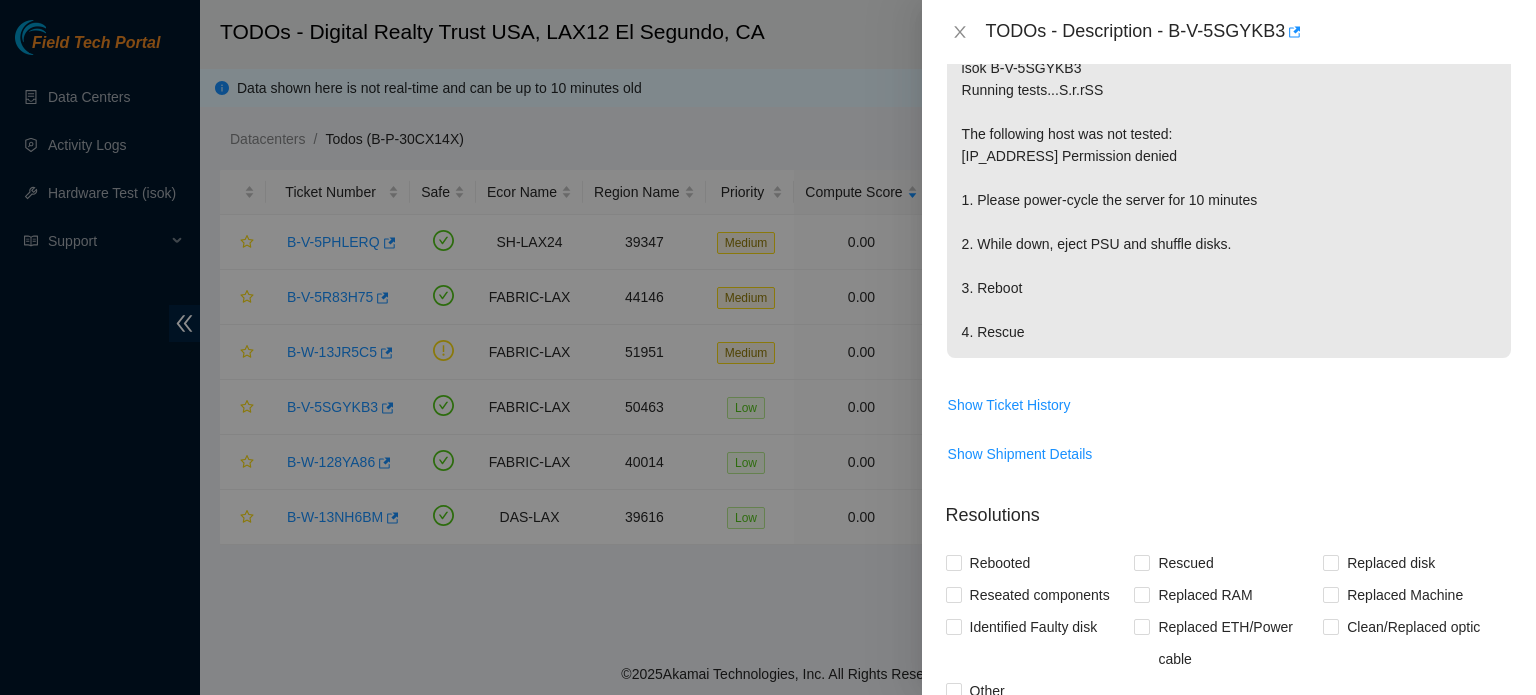scroll, scrollTop: 152, scrollLeft: 0, axis: vertical 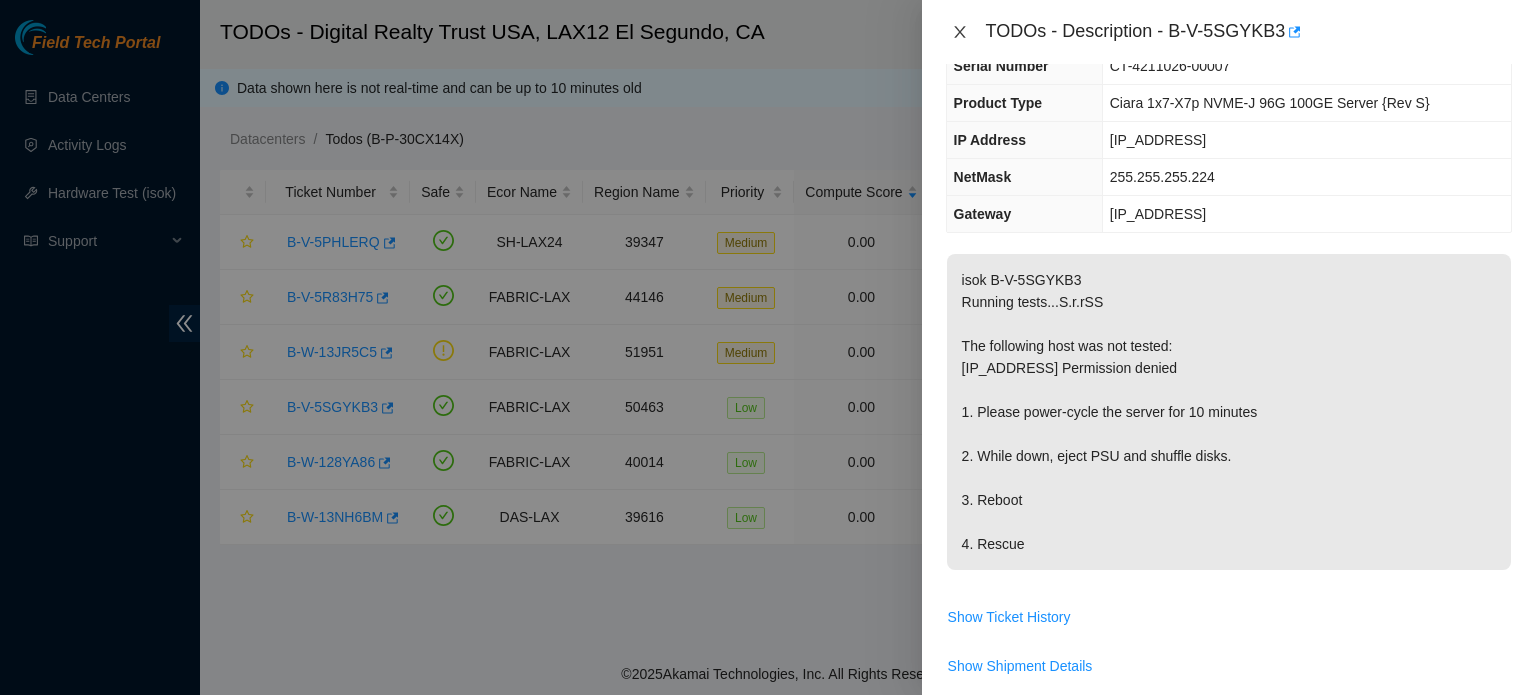 click 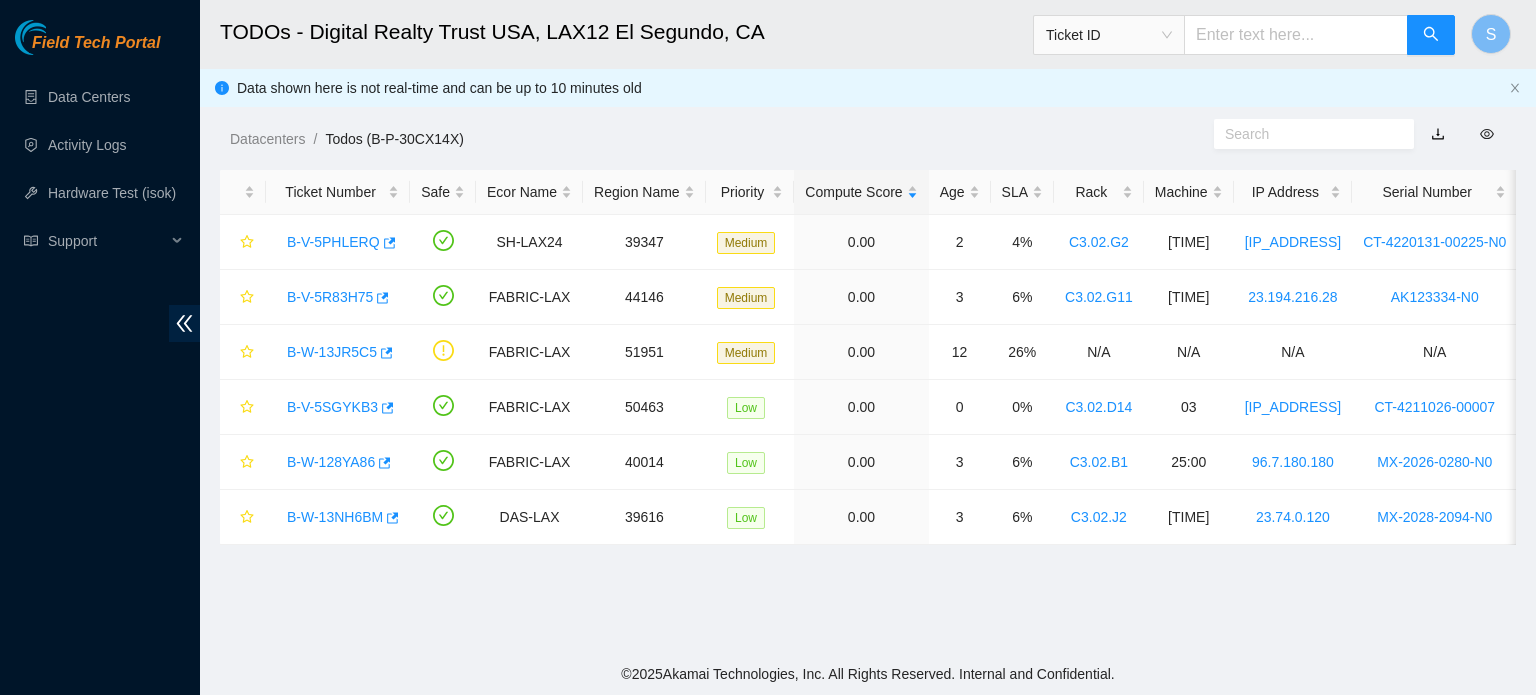 scroll, scrollTop: 217, scrollLeft: 0, axis: vertical 